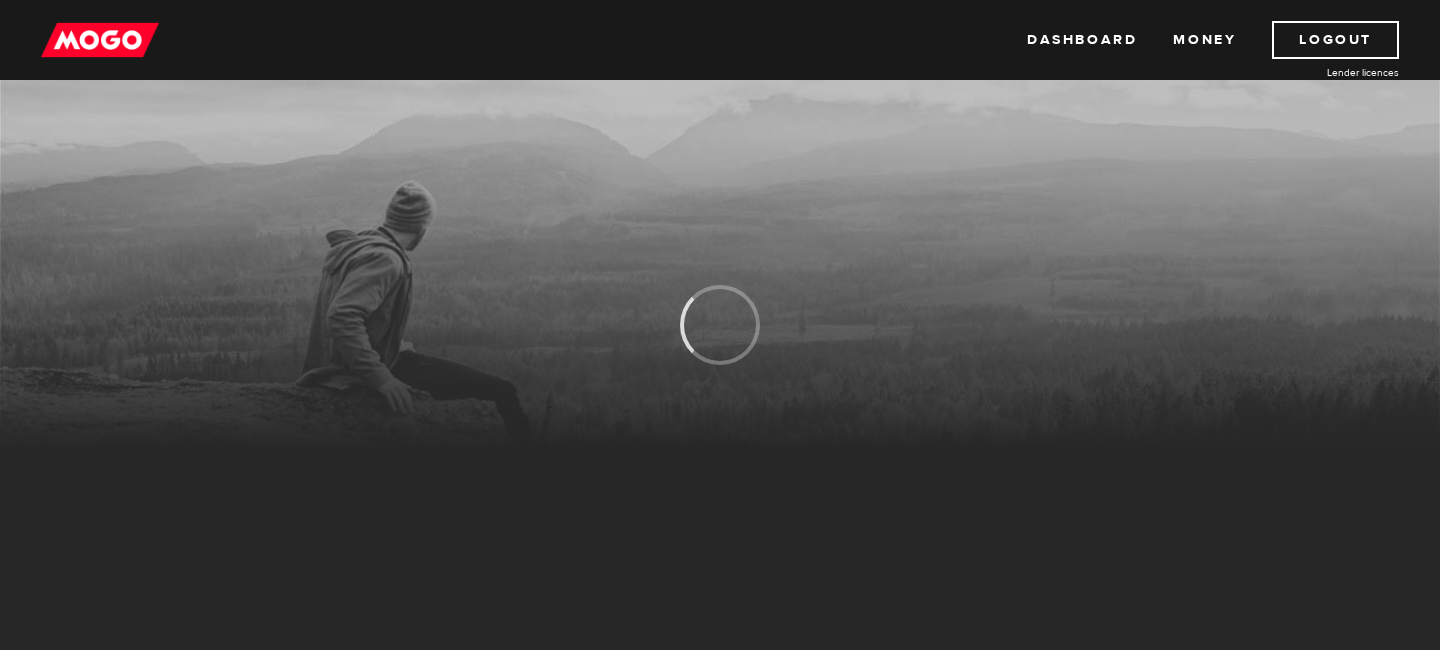scroll, scrollTop: 0, scrollLeft: 0, axis: both 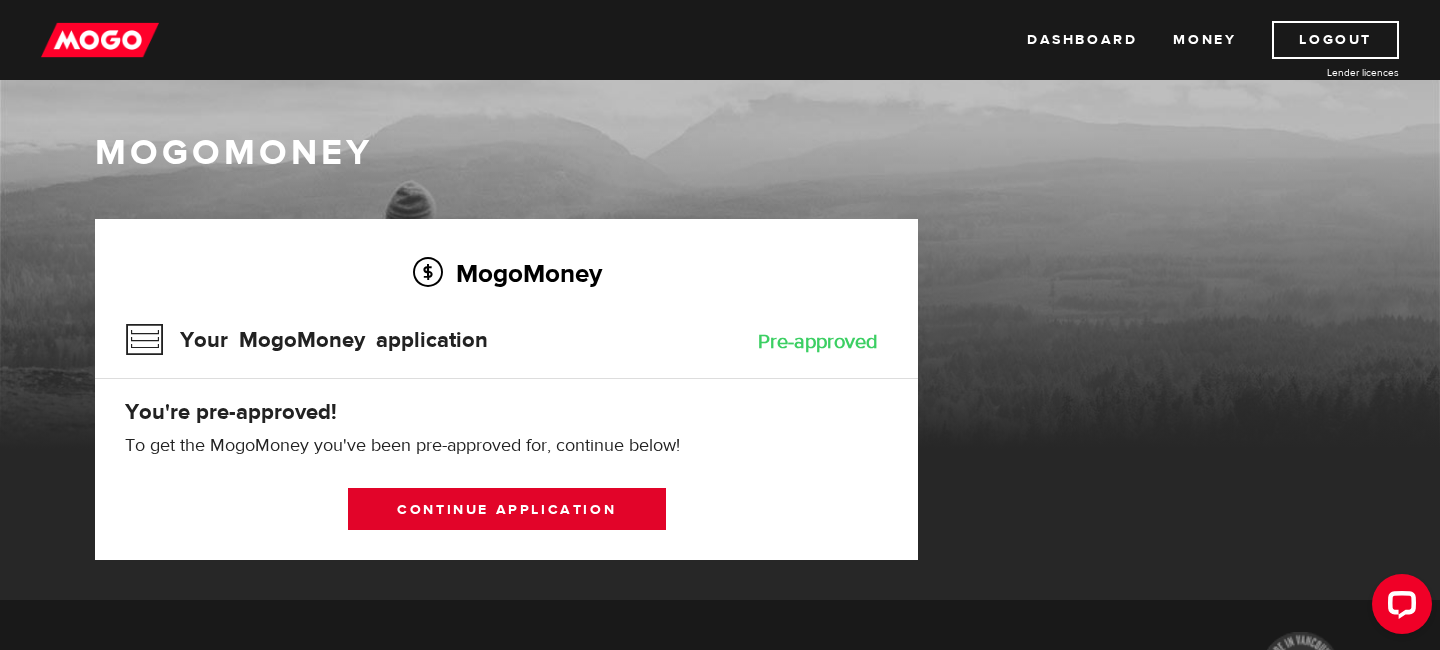 click on "Continue application" at bounding box center (507, 509) 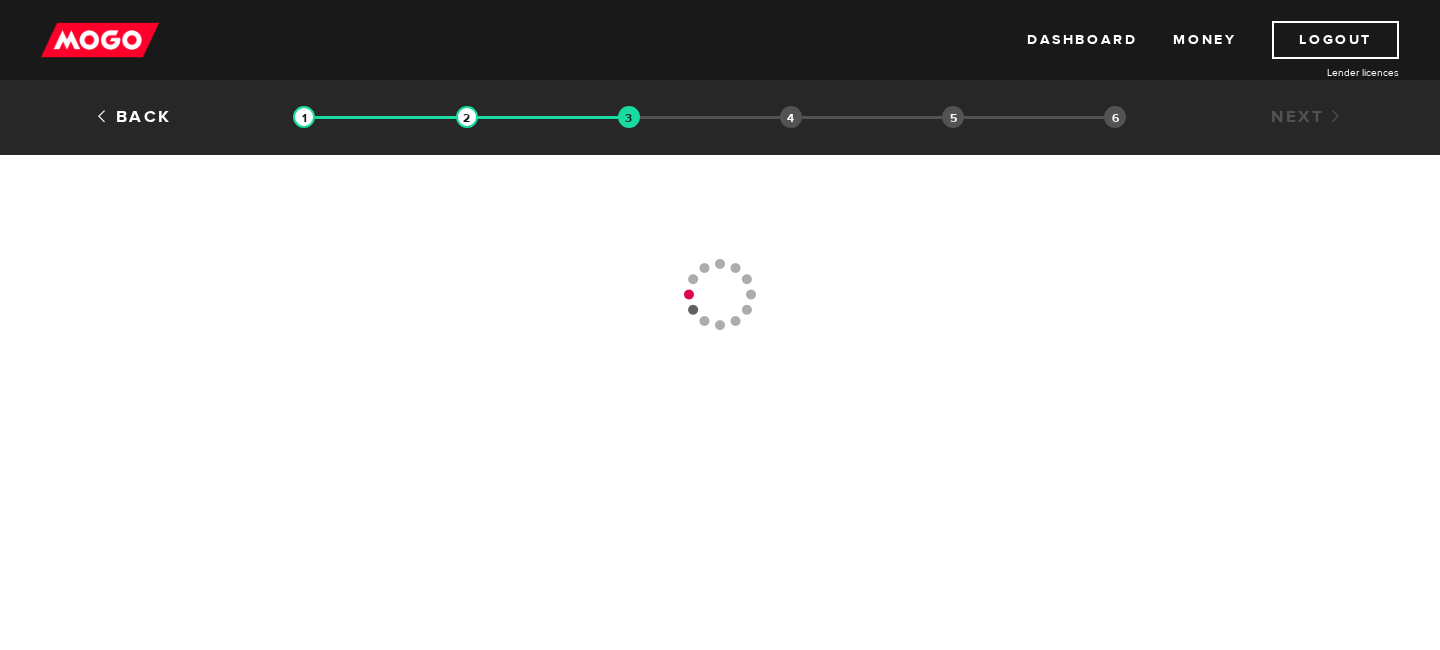 scroll, scrollTop: 0, scrollLeft: 0, axis: both 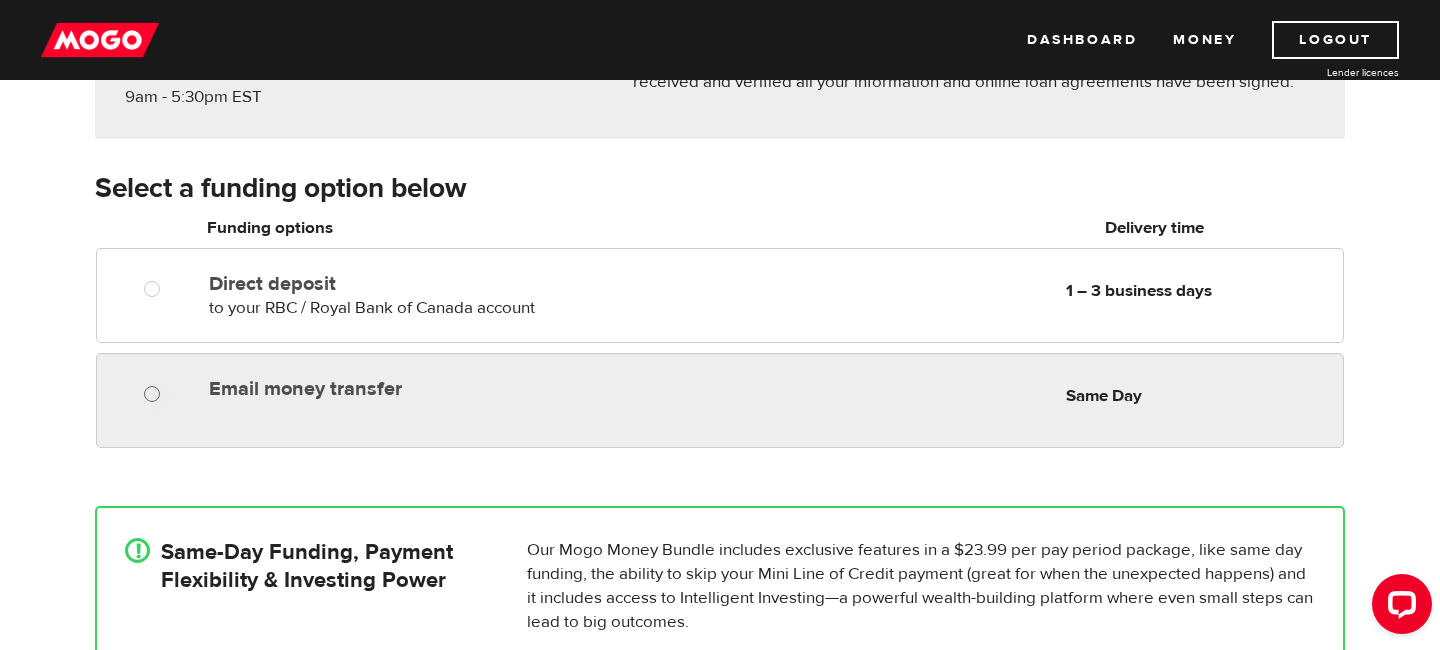 radio on "true" 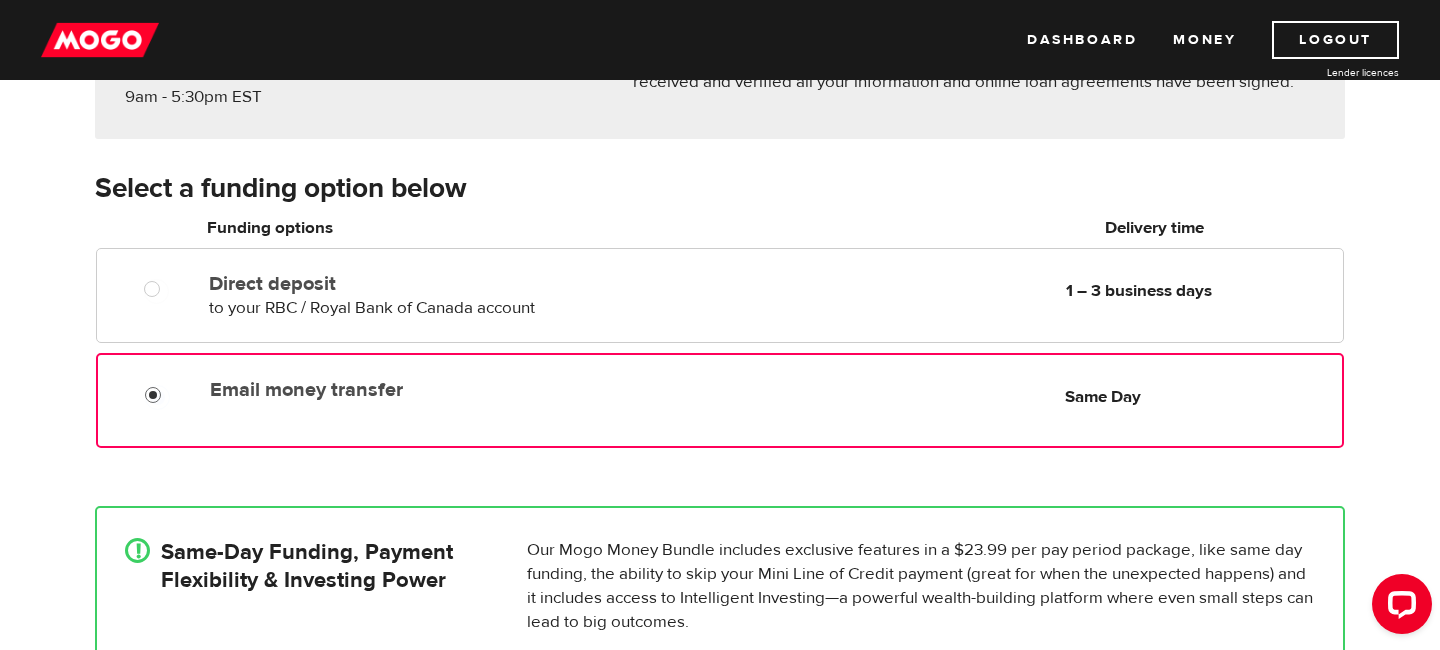 click on "Email money transfer" at bounding box center [157, 397] 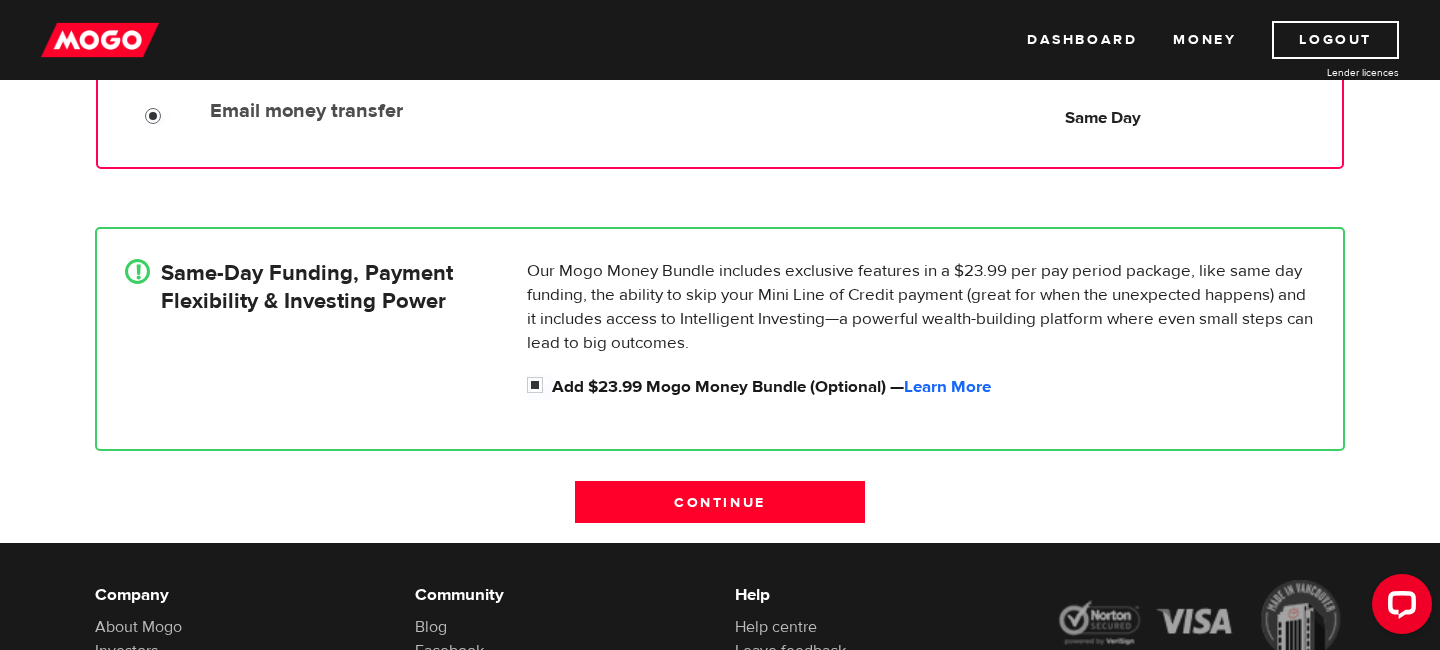 scroll, scrollTop: 551, scrollLeft: 0, axis: vertical 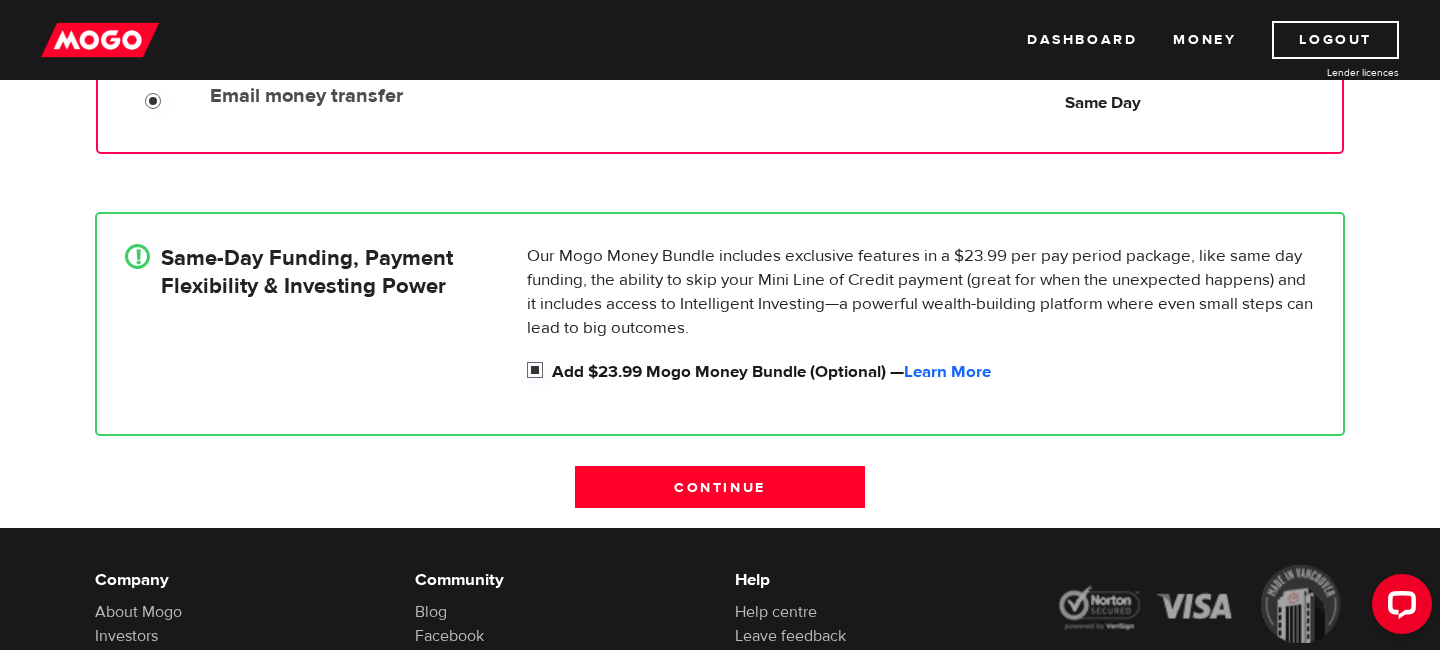 click on "Add $23.99 Mogo Money Bundle (Optional) —  Learn More" at bounding box center [539, 372] 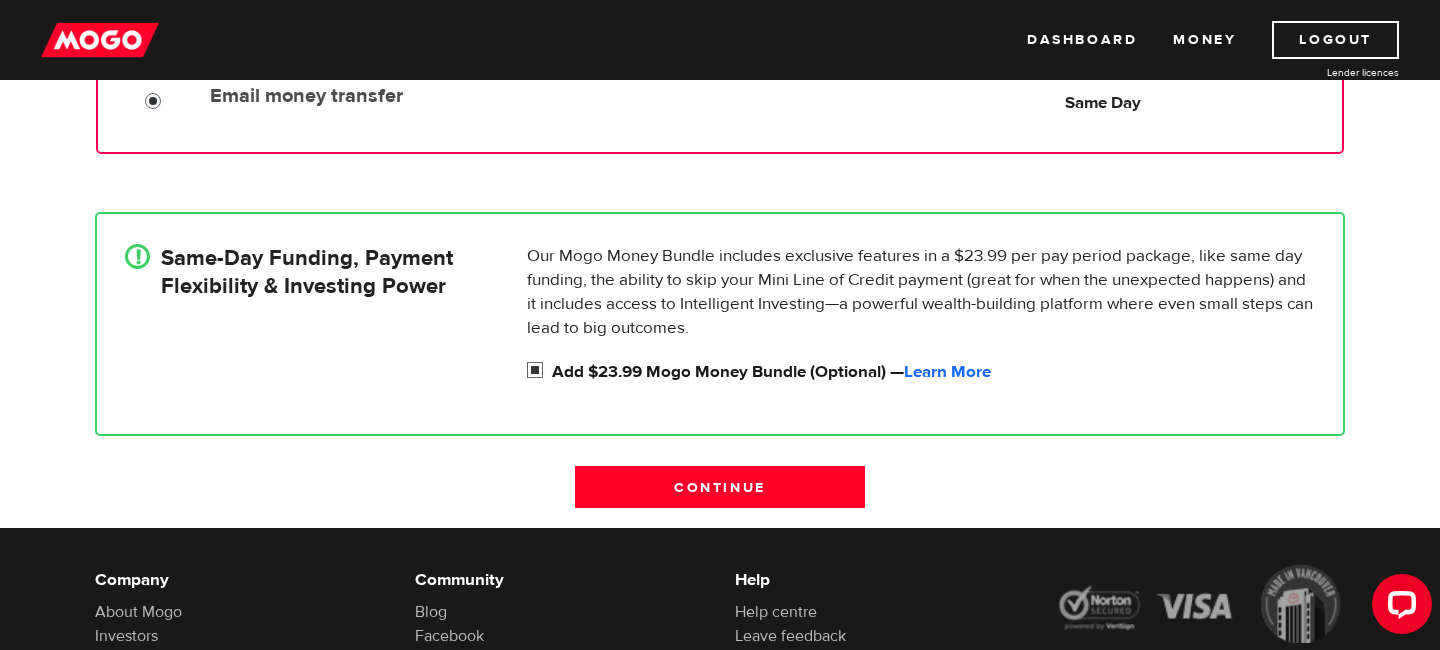 radio on "false" 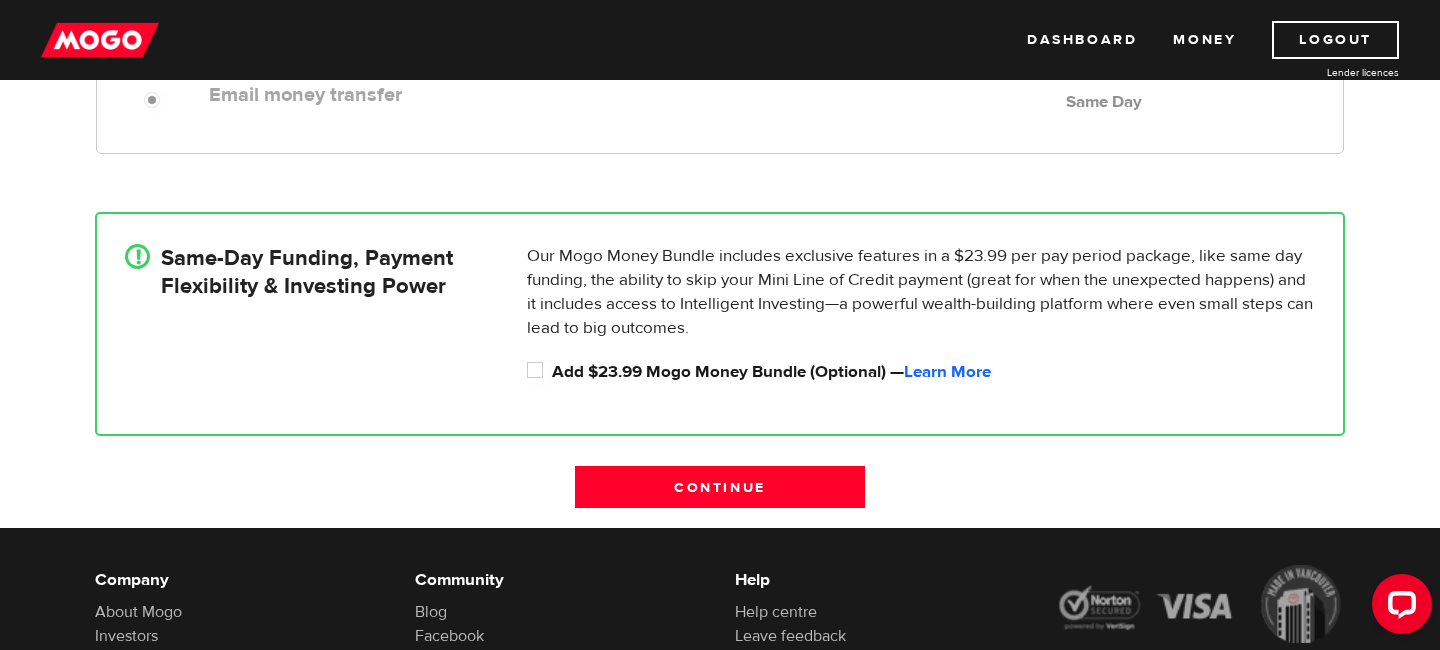 click on "Company About Mogo Investors Careers Contact Pressroom Community Blog Facebook Twitter Pinterest Instagram Help Help centre Leave feedback 1.800.980.Mogo(6646) help@mogo.ca ©2025 Mogo Finance Technology Inc. All rights reserved. Mogo and the Mogo designs are trademarks of Mogo Finance Technology Inc. BC: Mogo Financial Inc. Licence 50022 / Alberta: Mogo Financial Inc. and Mogo Financial (Alberta) Inc., Licence 326985 / Ontario: Mogo Financial Inc. dba Mogo Licence 4716733.  Privacy Policy  /  Terms of Use" at bounding box center (720, 689) 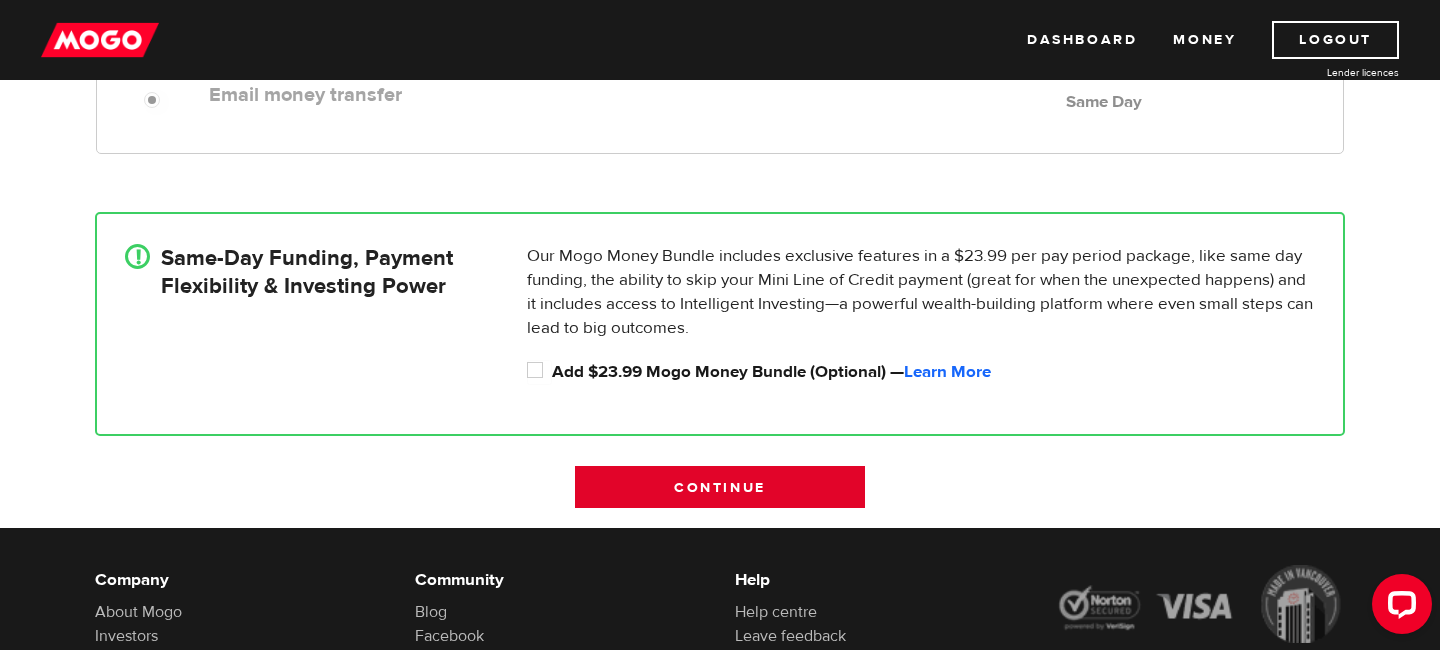 click on "Continue" at bounding box center (720, 487) 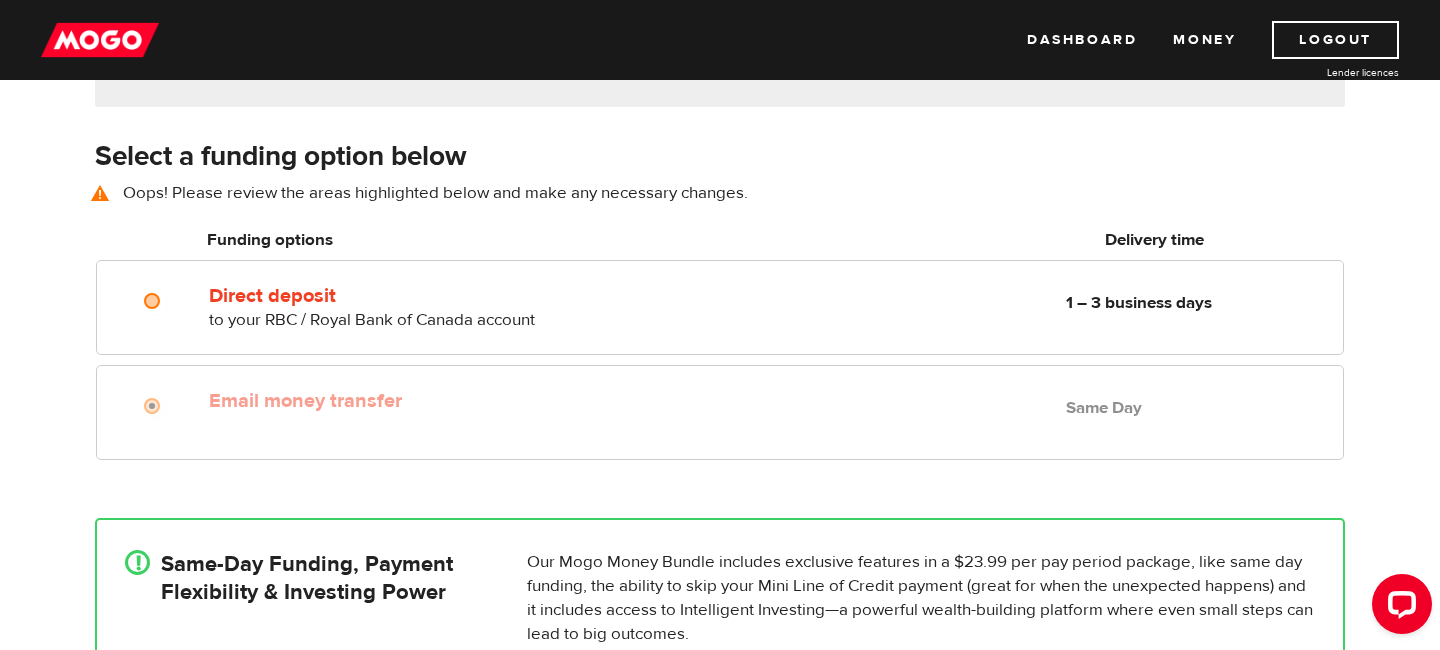 scroll, scrollTop: 279, scrollLeft: 0, axis: vertical 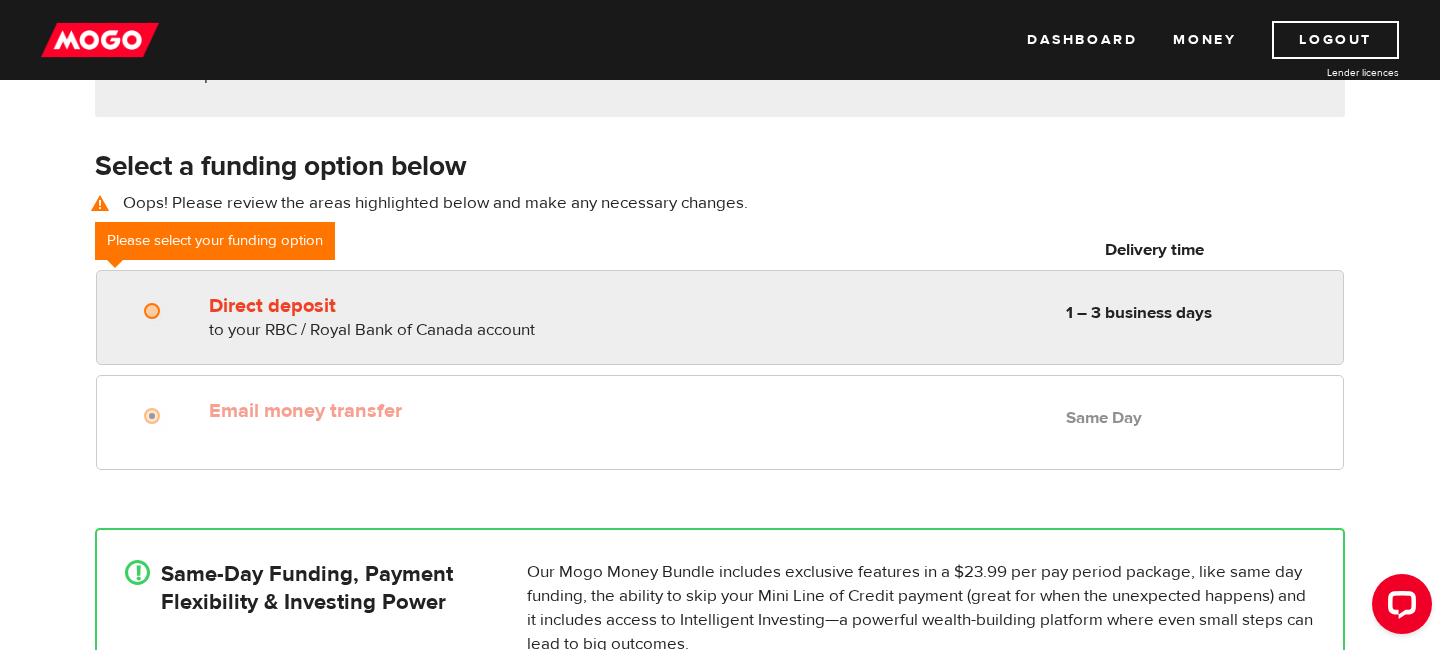 radio on "true" 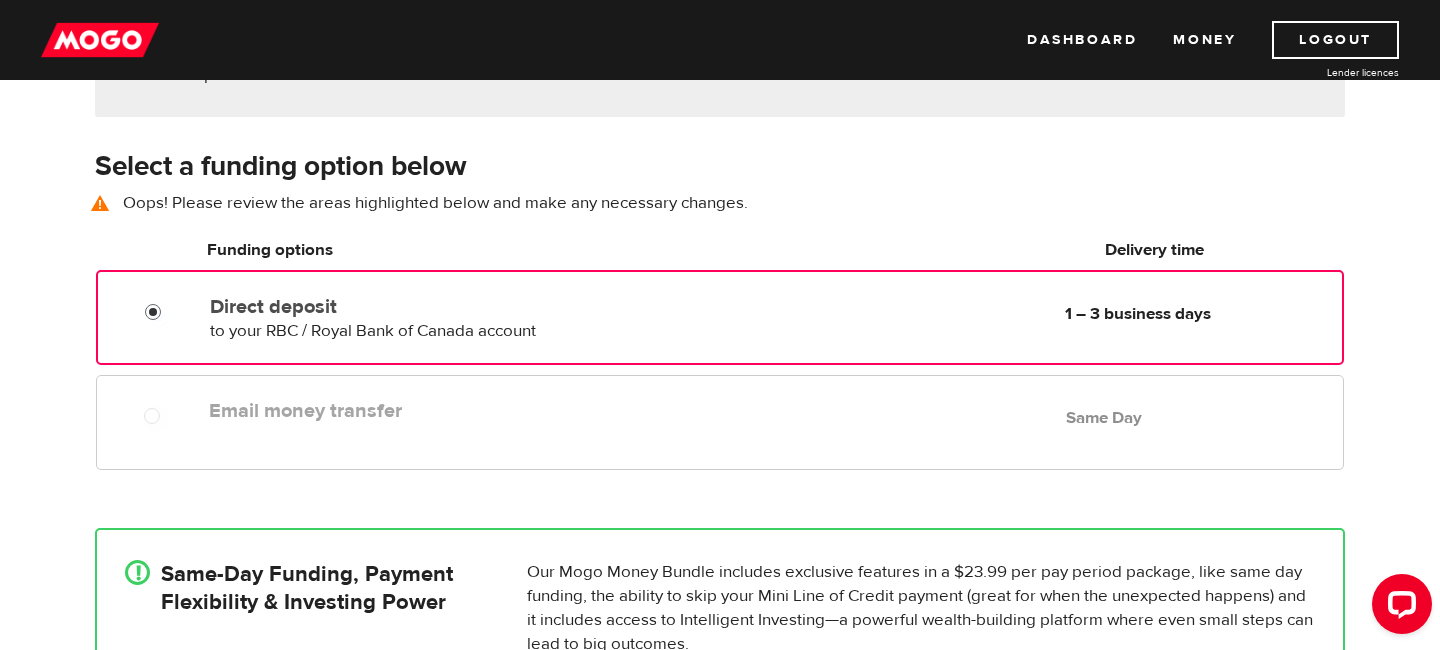 click on "Direct deposit" at bounding box center [157, 314] 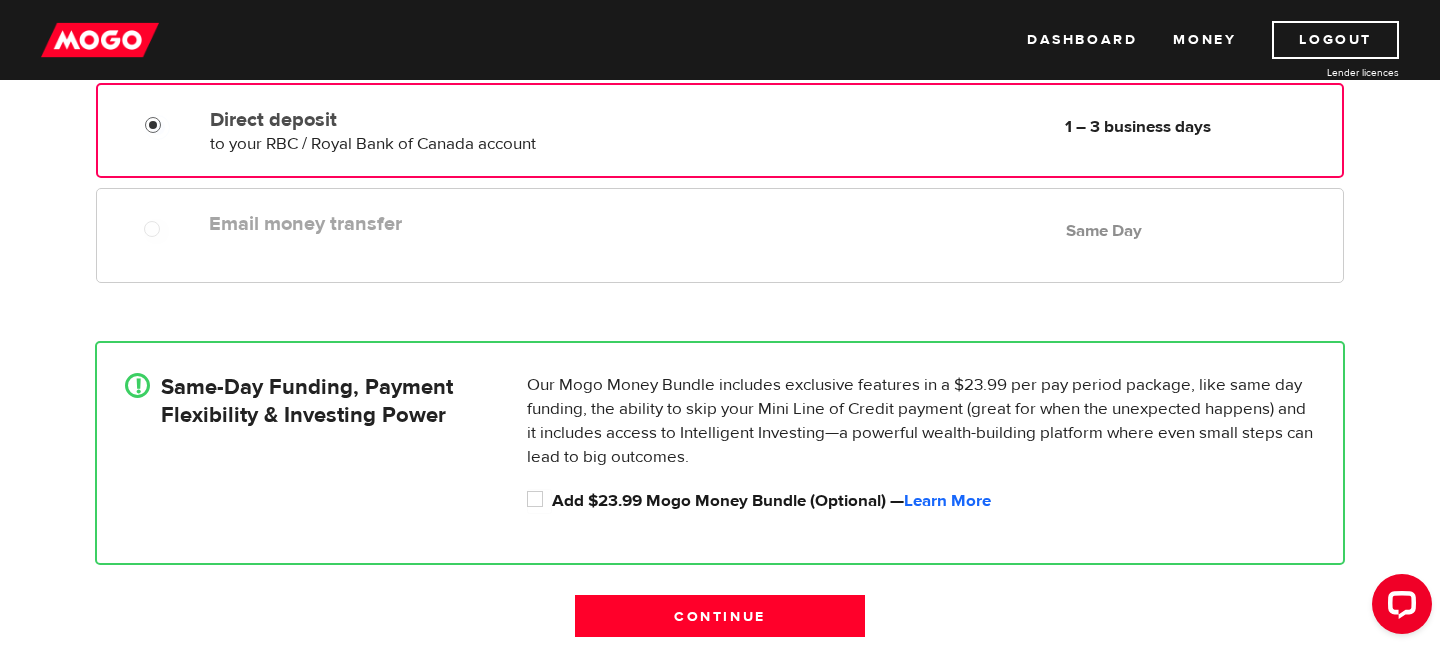 scroll, scrollTop: 553, scrollLeft: 0, axis: vertical 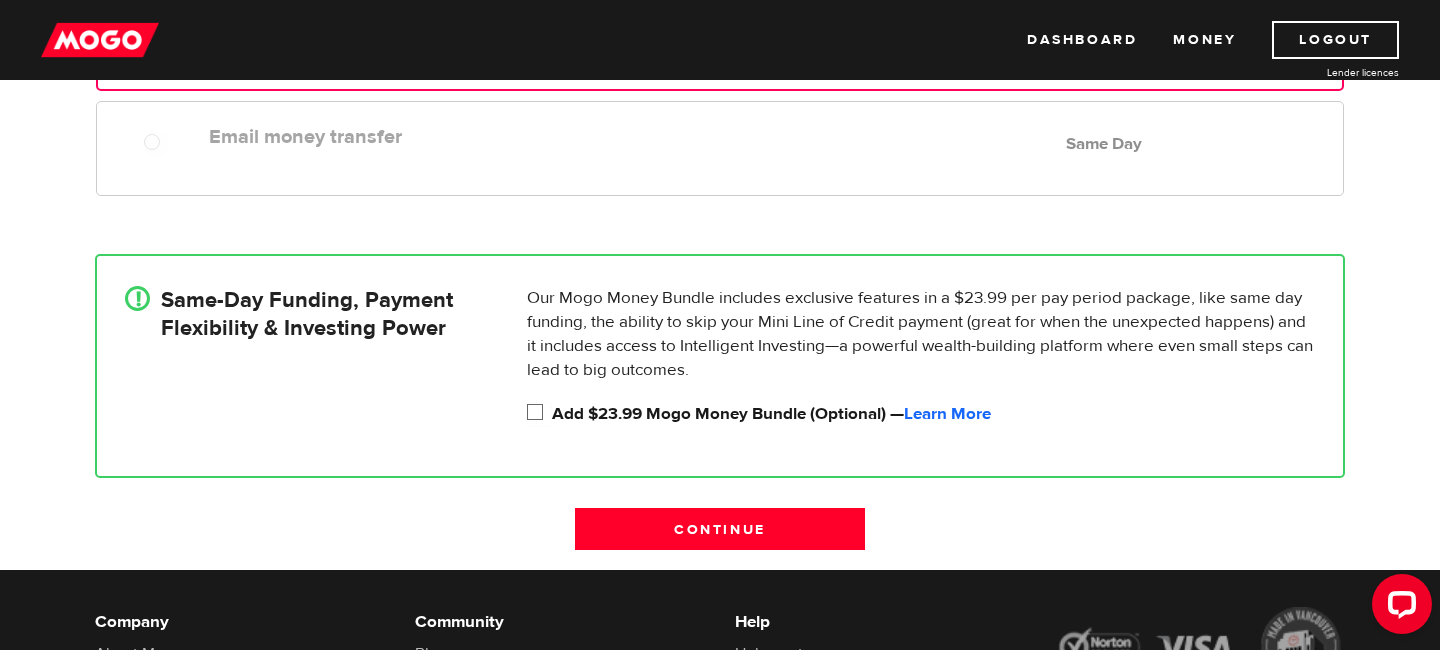 click on "Add $23.99 Mogo Money Bundle (Optional) —  Learn More" at bounding box center [539, 414] 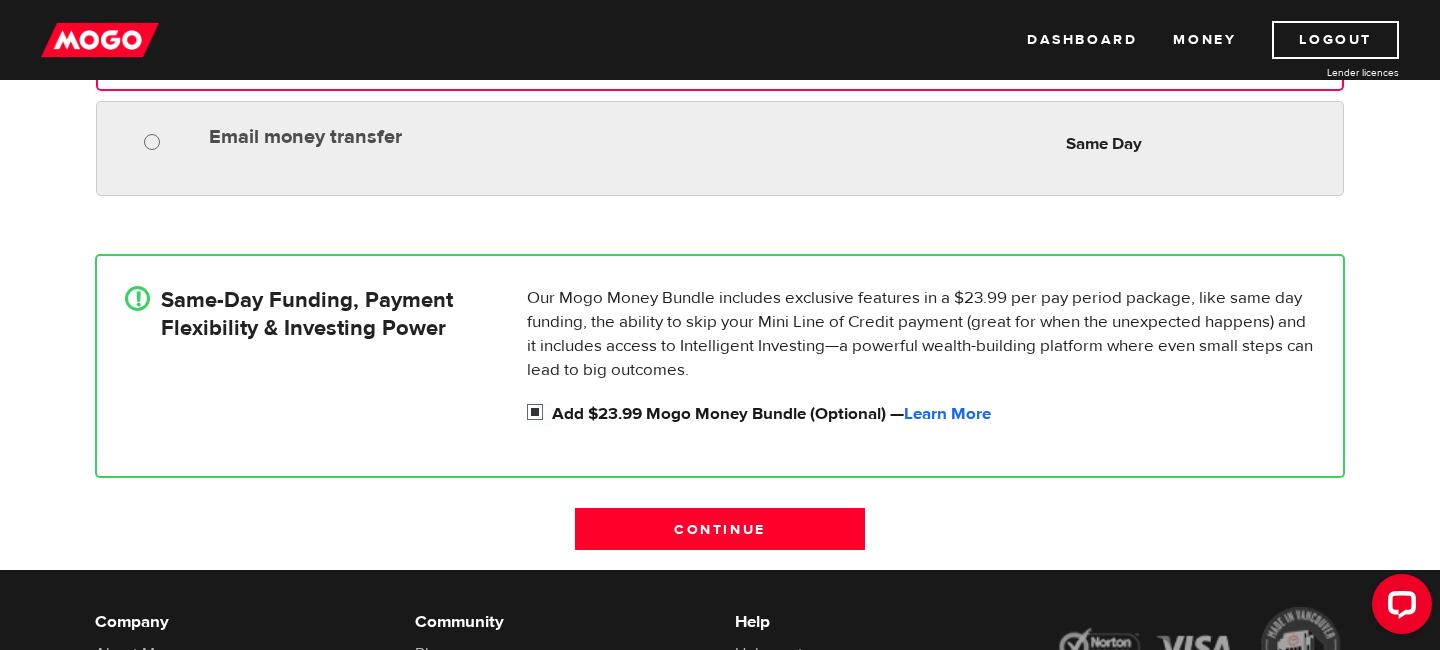 radio on "true" 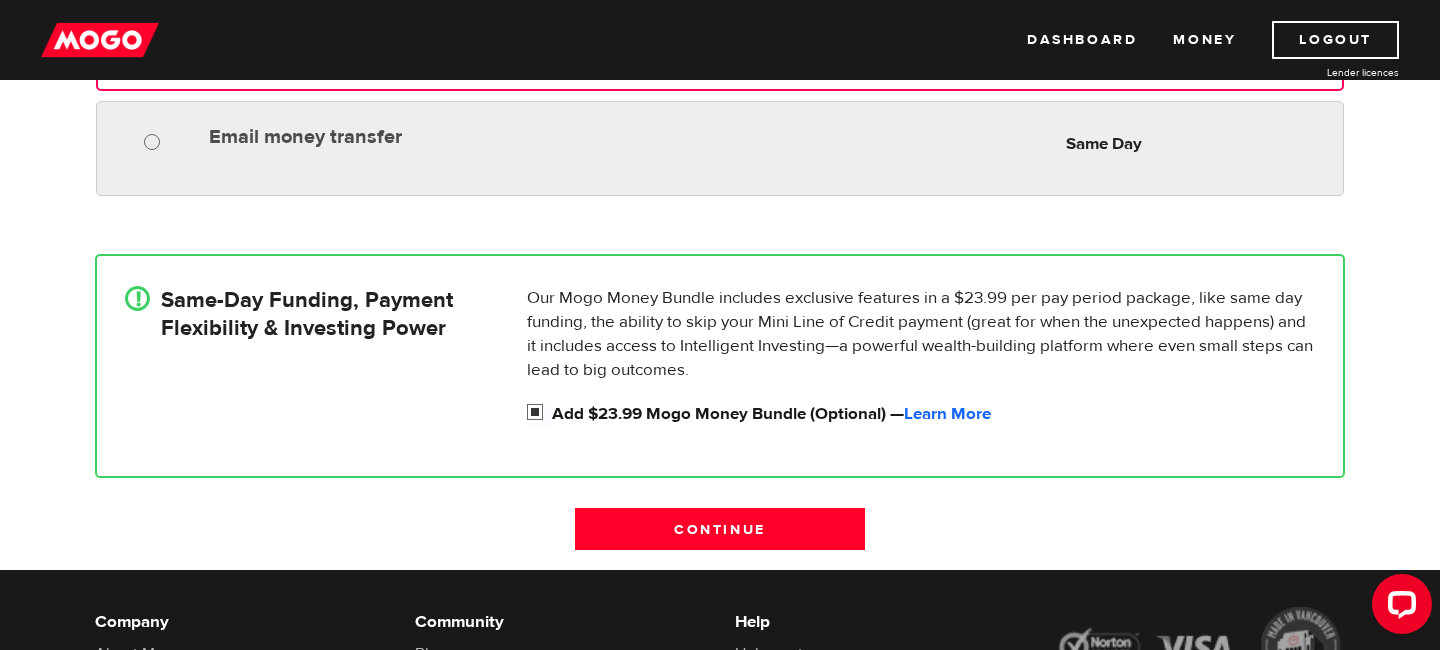 scroll, scrollTop: 552, scrollLeft: 0, axis: vertical 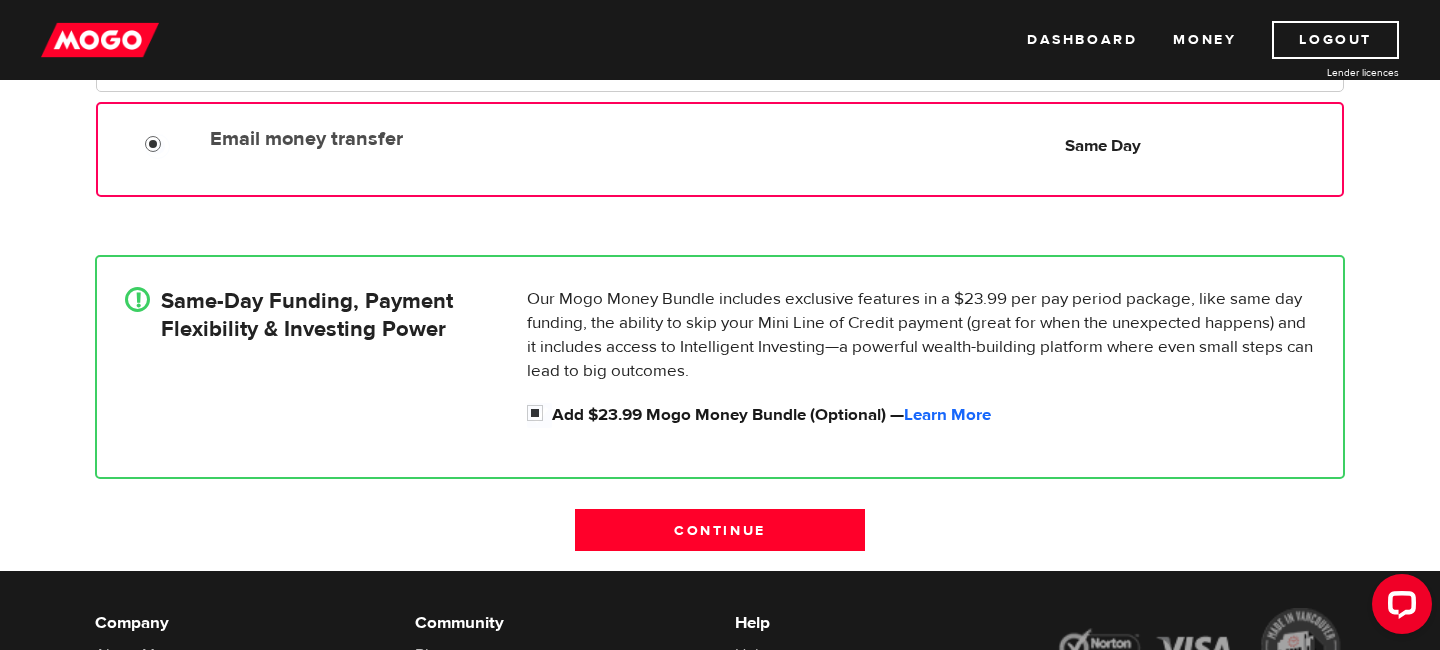 click on "Email money transfer" at bounding box center (157, 146) 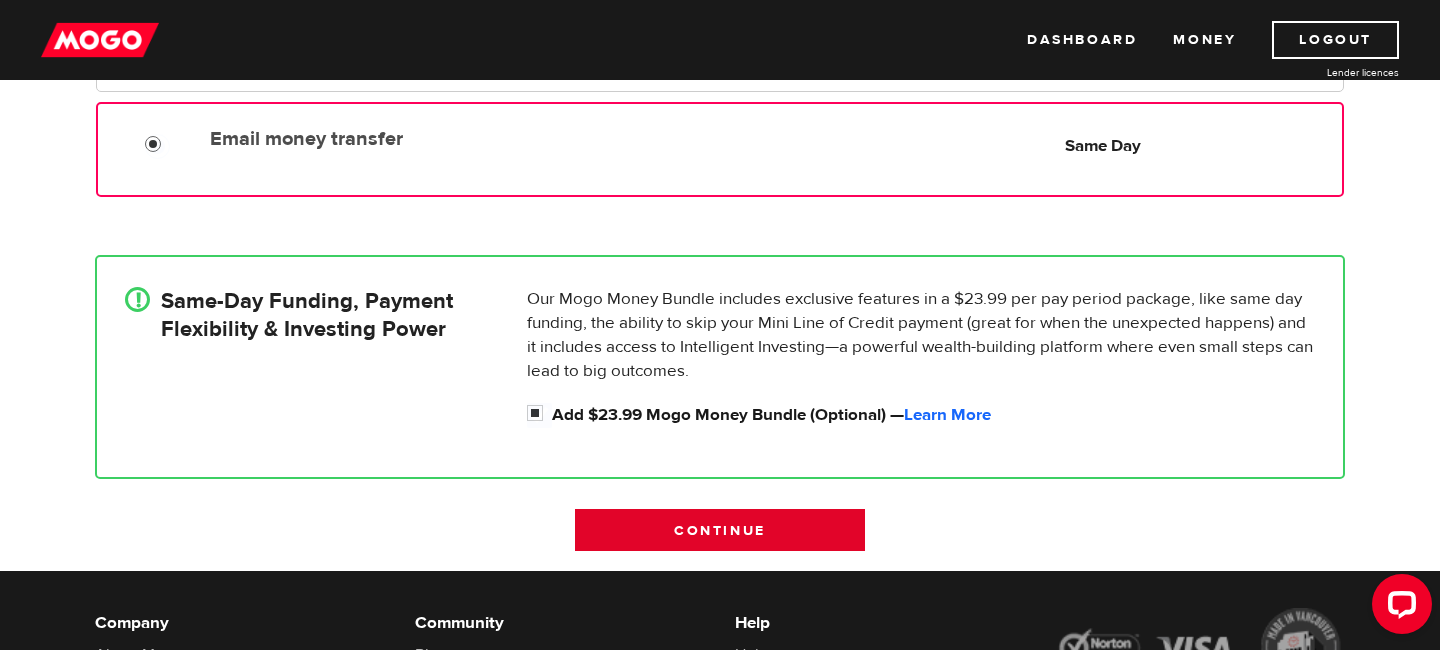 click on "Continue" at bounding box center (720, 530) 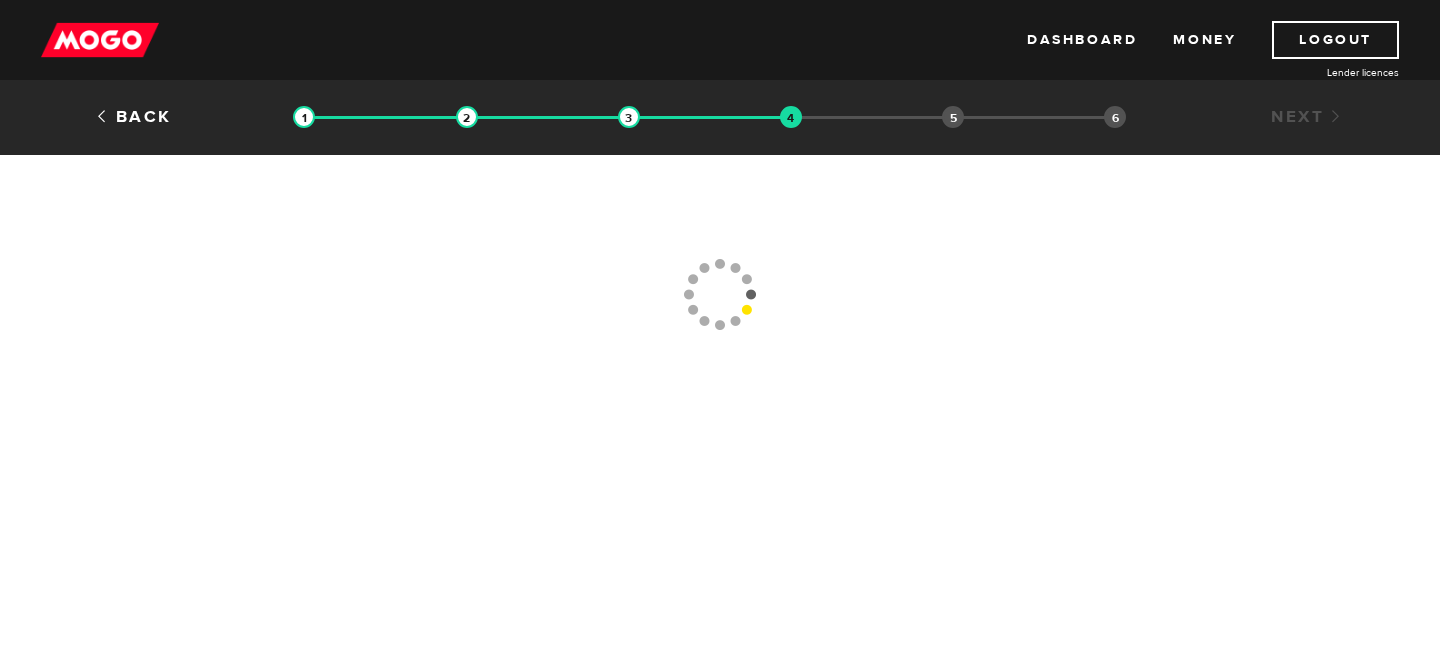 scroll, scrollTop: 0, scrollLeft: 0, axis: both 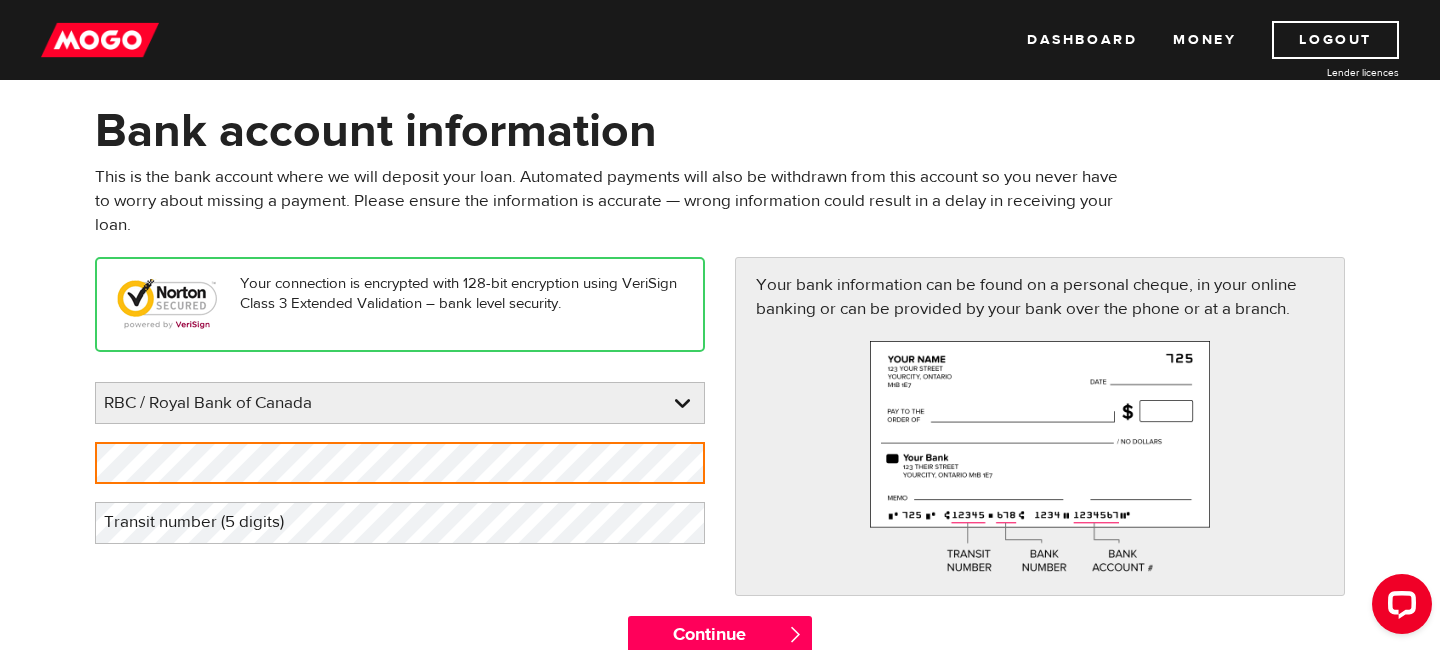 click on "This is the bank account where we will deposit your loan. Automated payments will also be withdrawn from this account so you never have to worry about missing a payment. Please ensure the information is accurate — wrong information could result in a delay in receiving your loan." at bounding box center [613, 201] 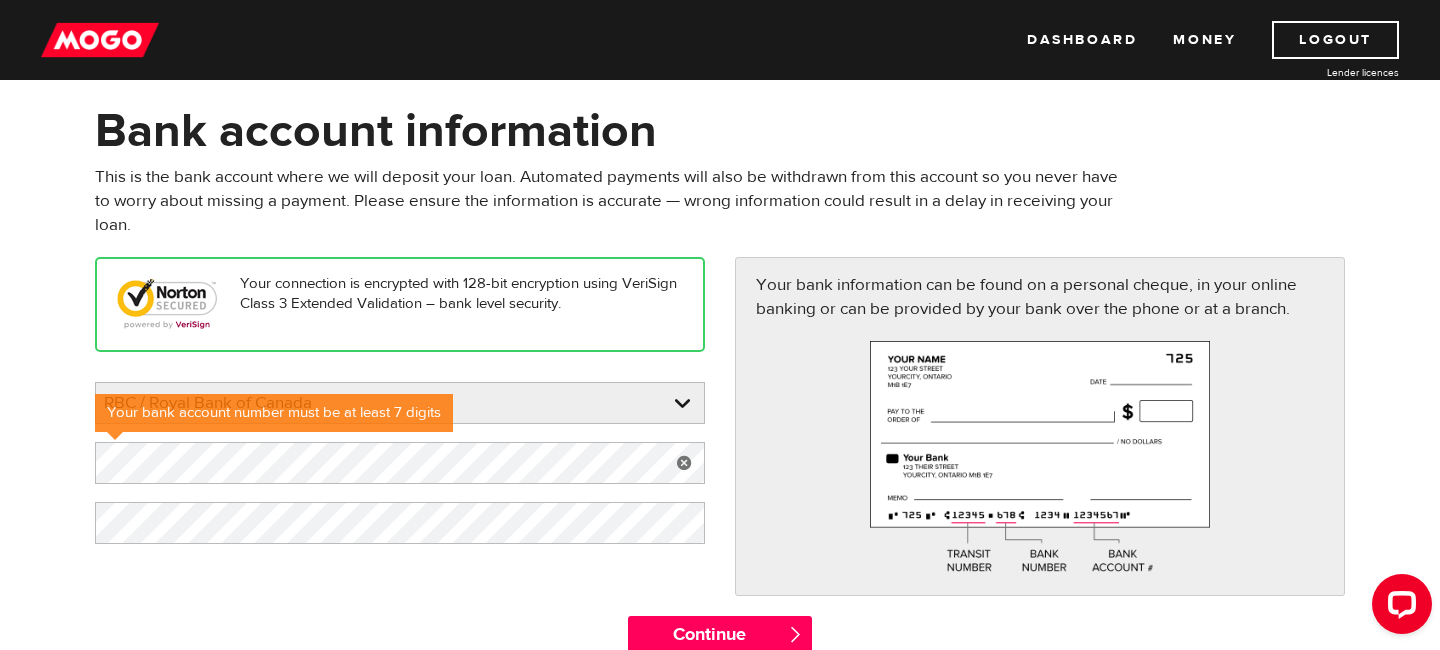 click on "Your connection is encrypted with 128-bit encryption using VeriSign Class 3 Extended Validation – bank level security. Please enter your bank RBC / Royal Bank of Canada BMO / Bank of Montreal
CIBC / Canadian Imperial Bank of Commerce
CWB / Canadian Western Bank
HSBC Bank Canada
LBC / Banque Laurentienne Du Canada
NBC / National Bank of Canada
RBC / Royal Bank of Canada
Scotiabank / Bank of Nova Scotia
TD / TD Canada Trust
1st Choice Savings & Credit Union
Other
Abn Amro Bank Nv
Acadian Credit Union
Accelerate Financial
Accent Credit Union
Access Credit Union
Achieva Financial
Adjala Credit Union
Advance Savings Credit Union
Advantage Credit Union
Advantage Online - Central Credit Union
AGF Trust Company
Airline Financial Credit Union
Alberta Treasury Branches
Aldergrove Credit Union
All Trans Financial Servs. Credit Union
Alliance Caisses Pop. De L'Ontario
Alterna Savings and Credit Union
Amaranth Credit Union
Amex Bank of Canada
APPLE Credit Union" at bounding box center (720, 436) 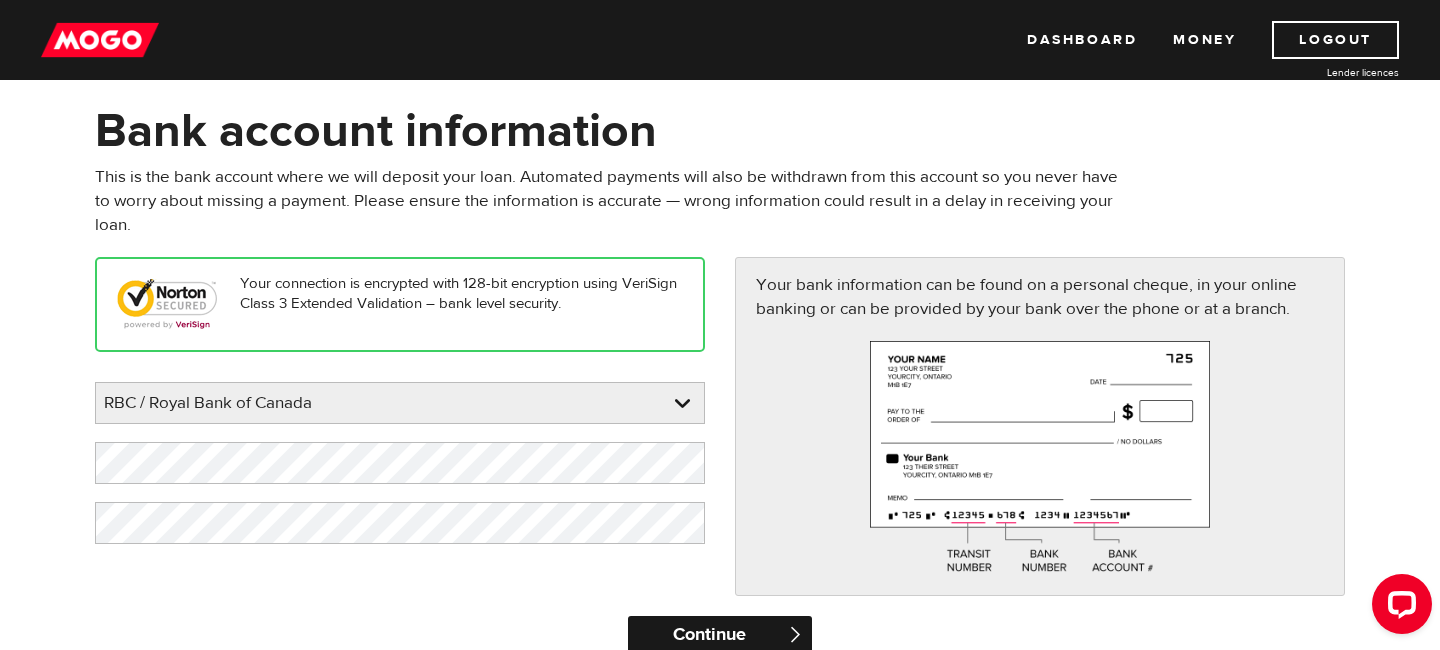 click on "Continue" at bounding box center [719, 636] 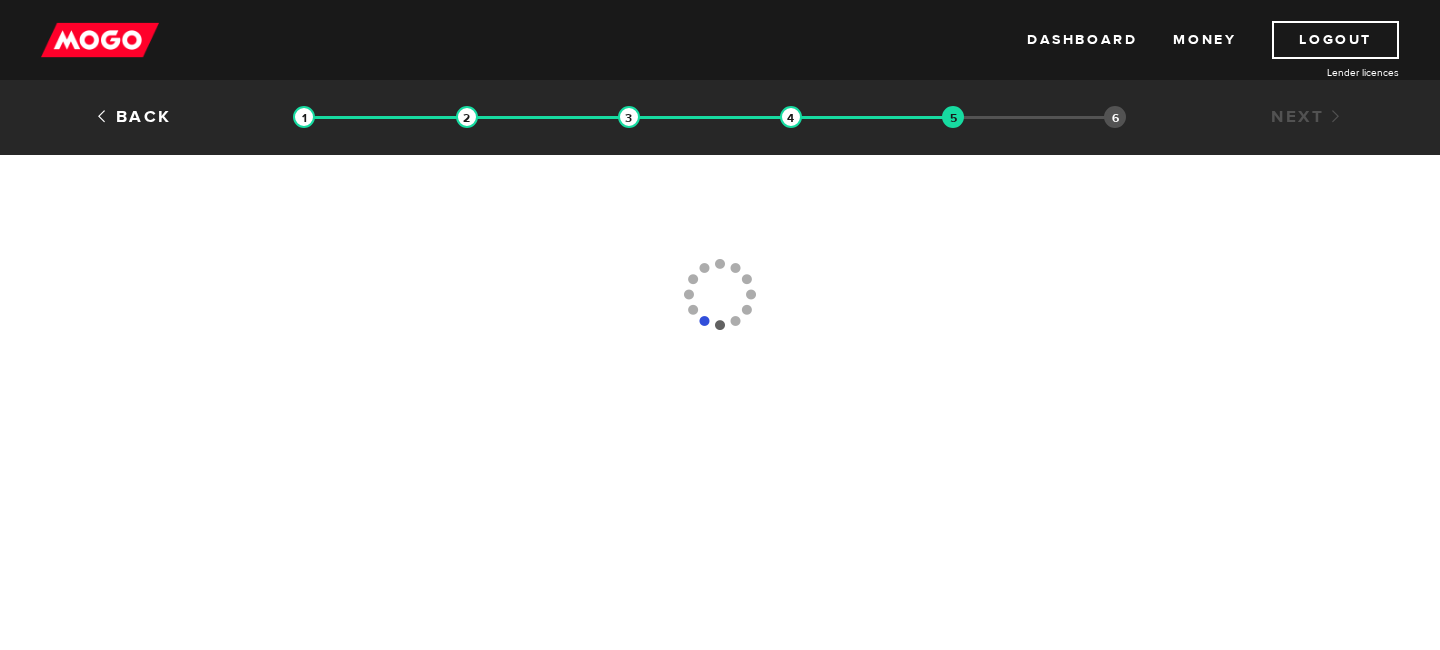 scroll, scrollTop: 0, scrollLeft: 0, axis: both 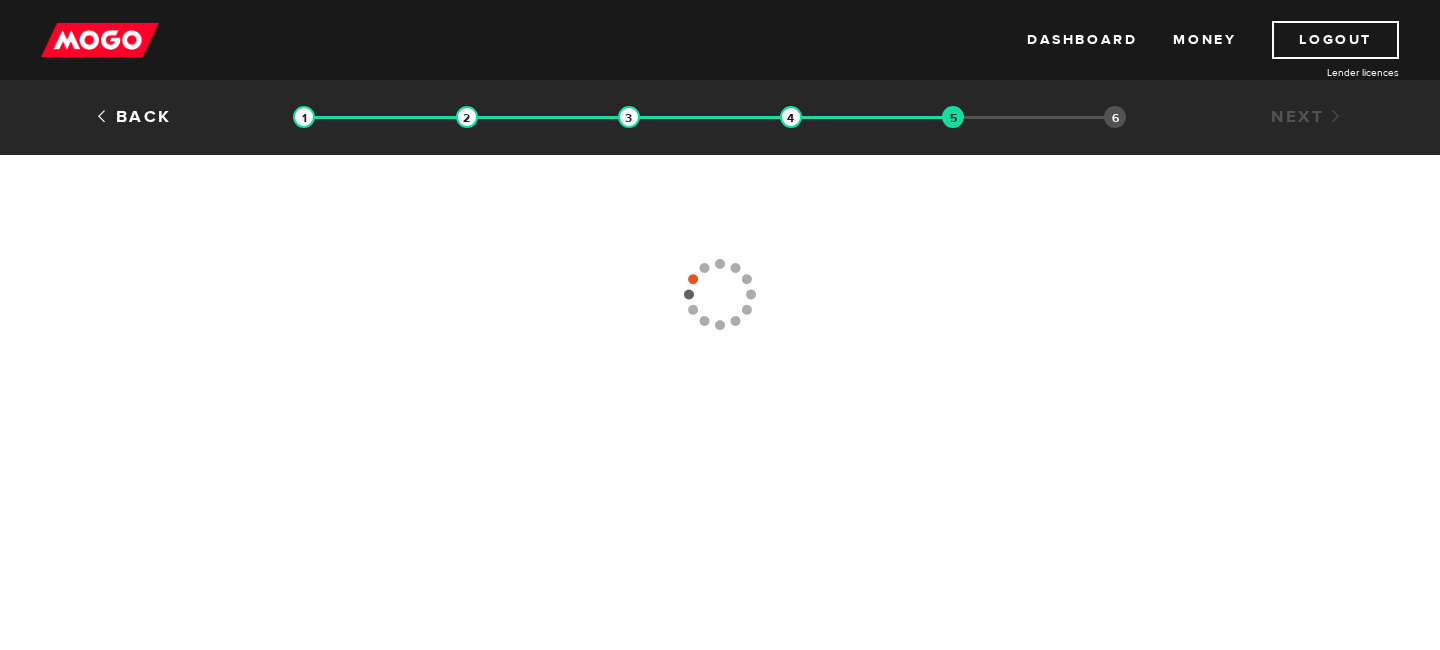 type 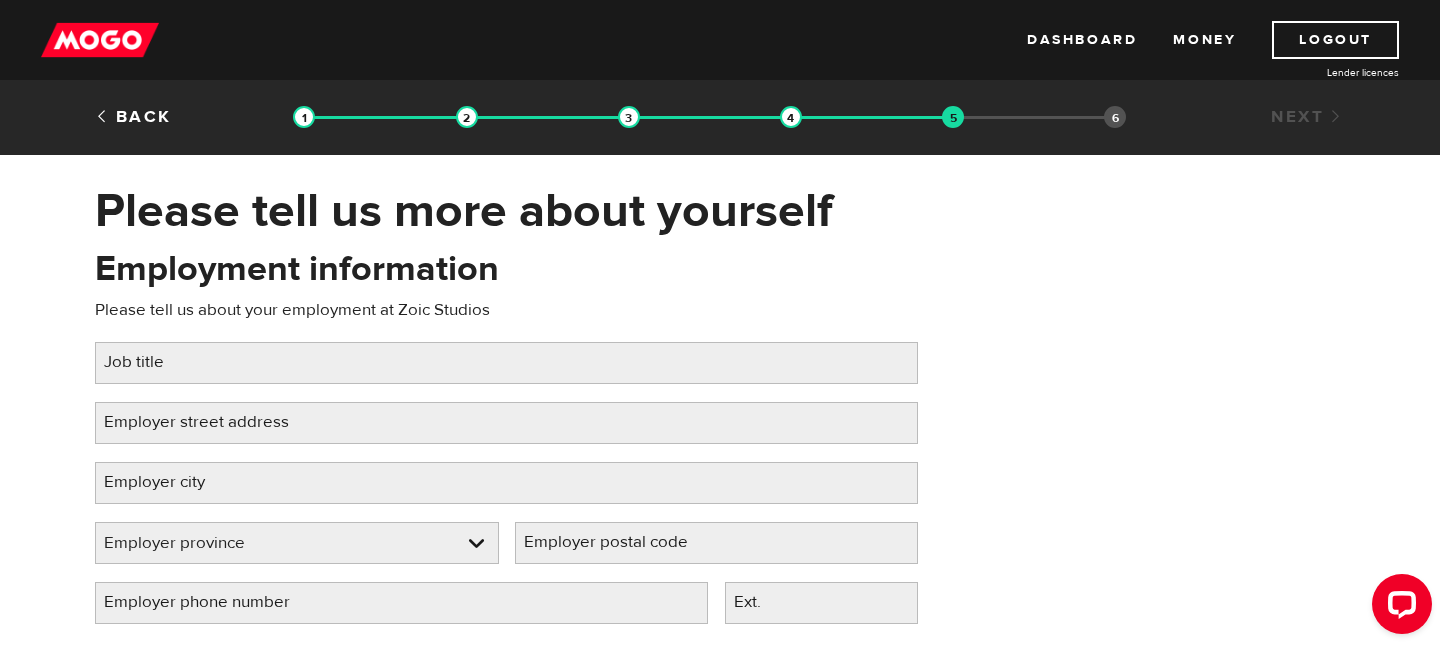 scroll, scrollTop: 0, scrollLeft: 0, axis: both 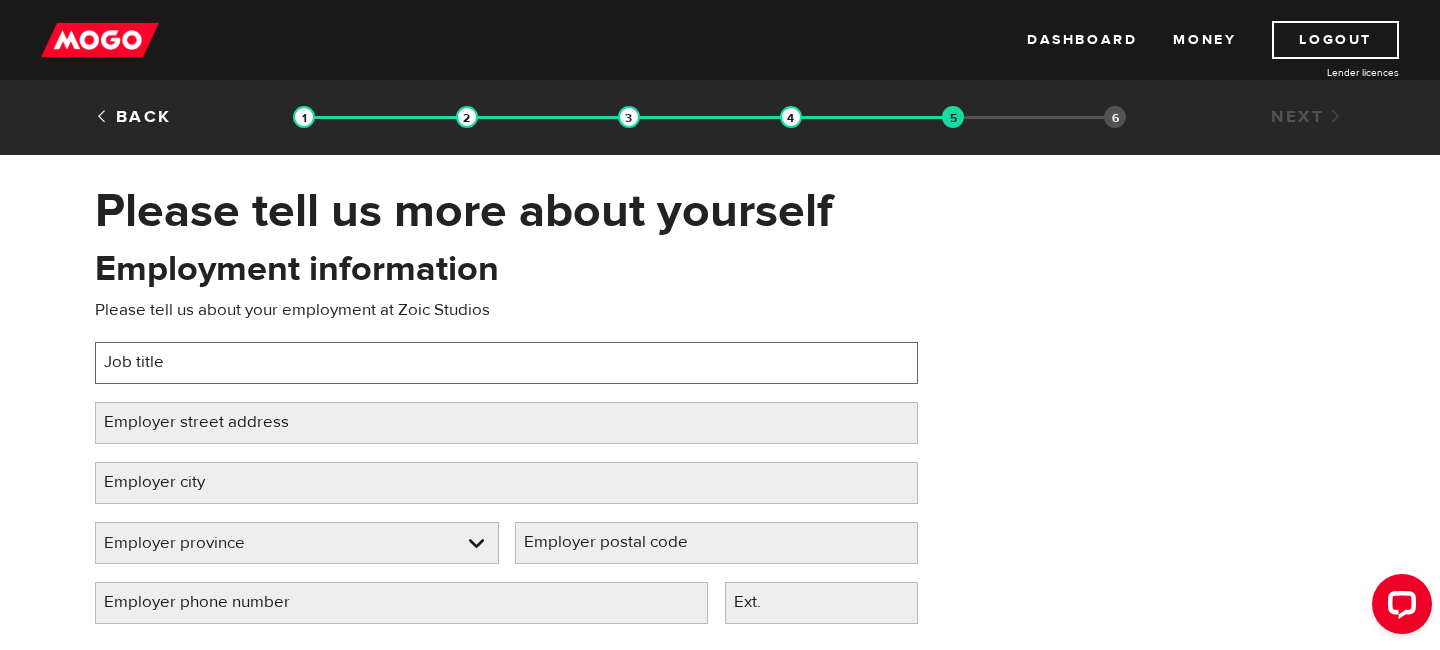 click on "Job title" at bounding box center (506, 363) 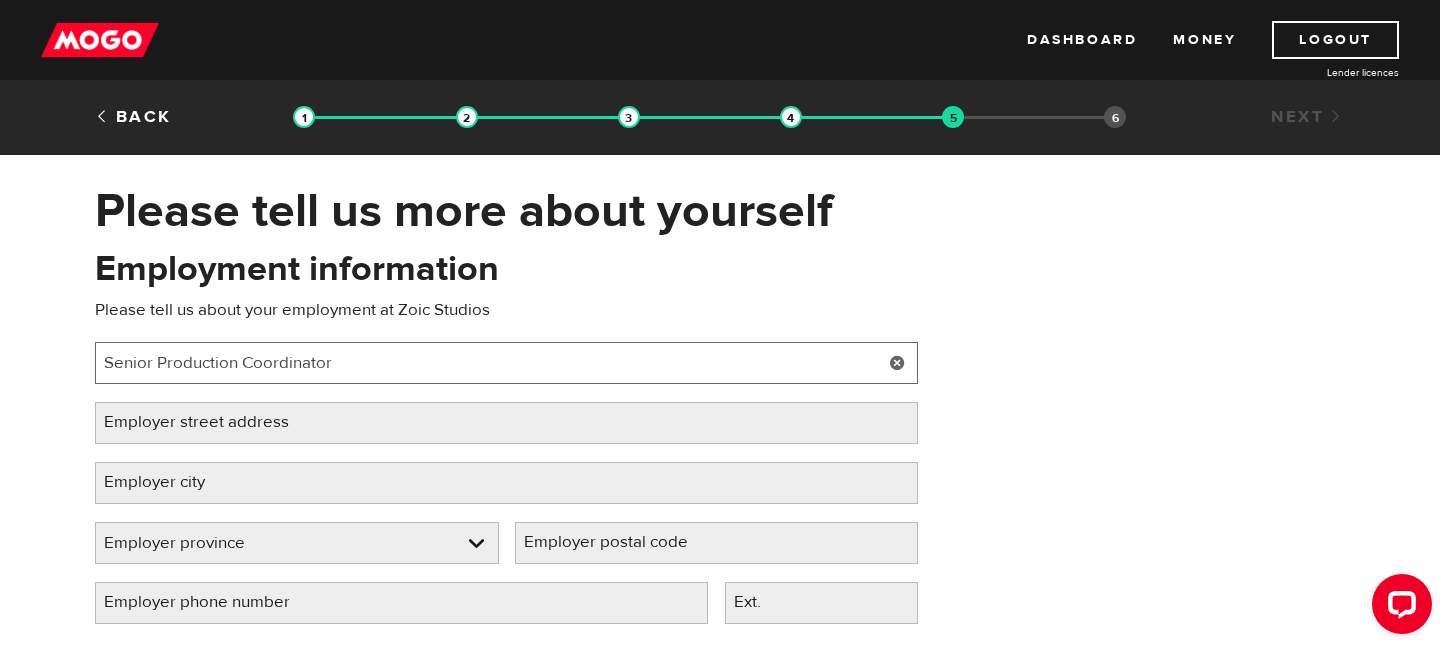 type on "Senior Production Coordinator" 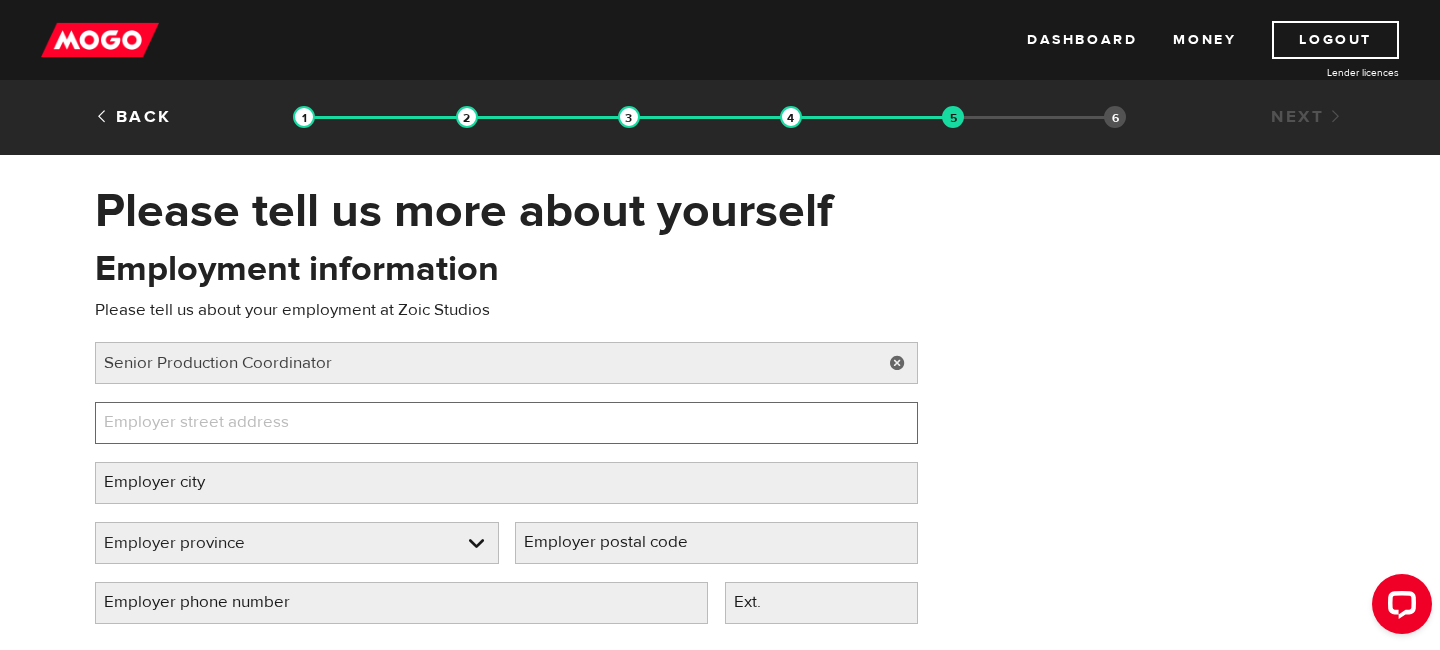 click on "Employer street address" at bounding box center [506, 423] 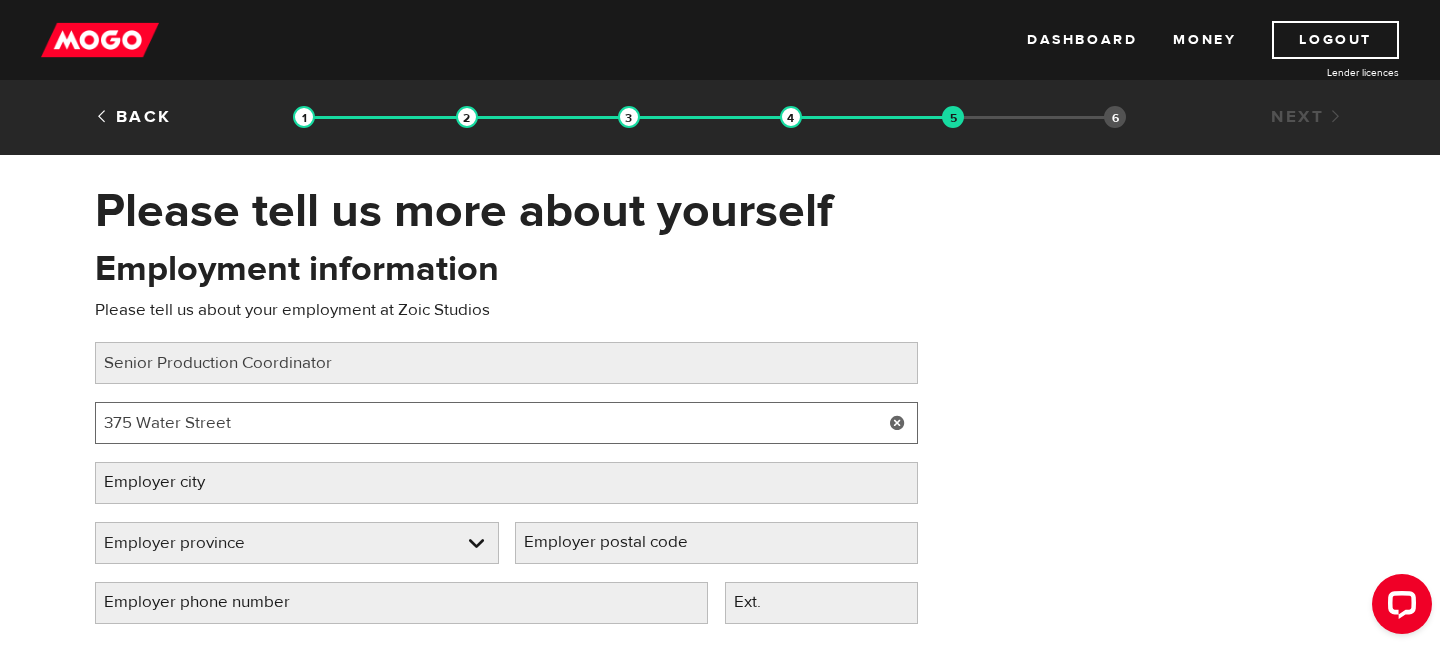 type on "375 Water Street" 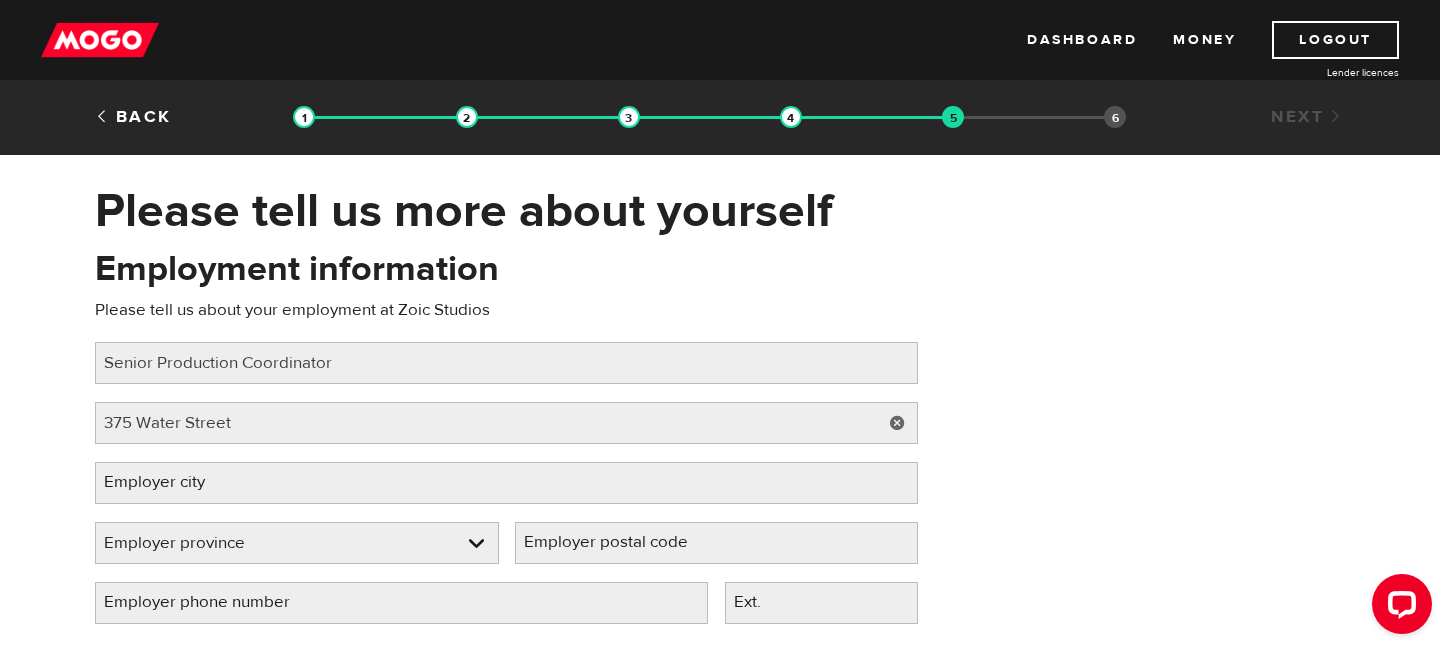 click on "Employer city" at bounding box center (170, 482) 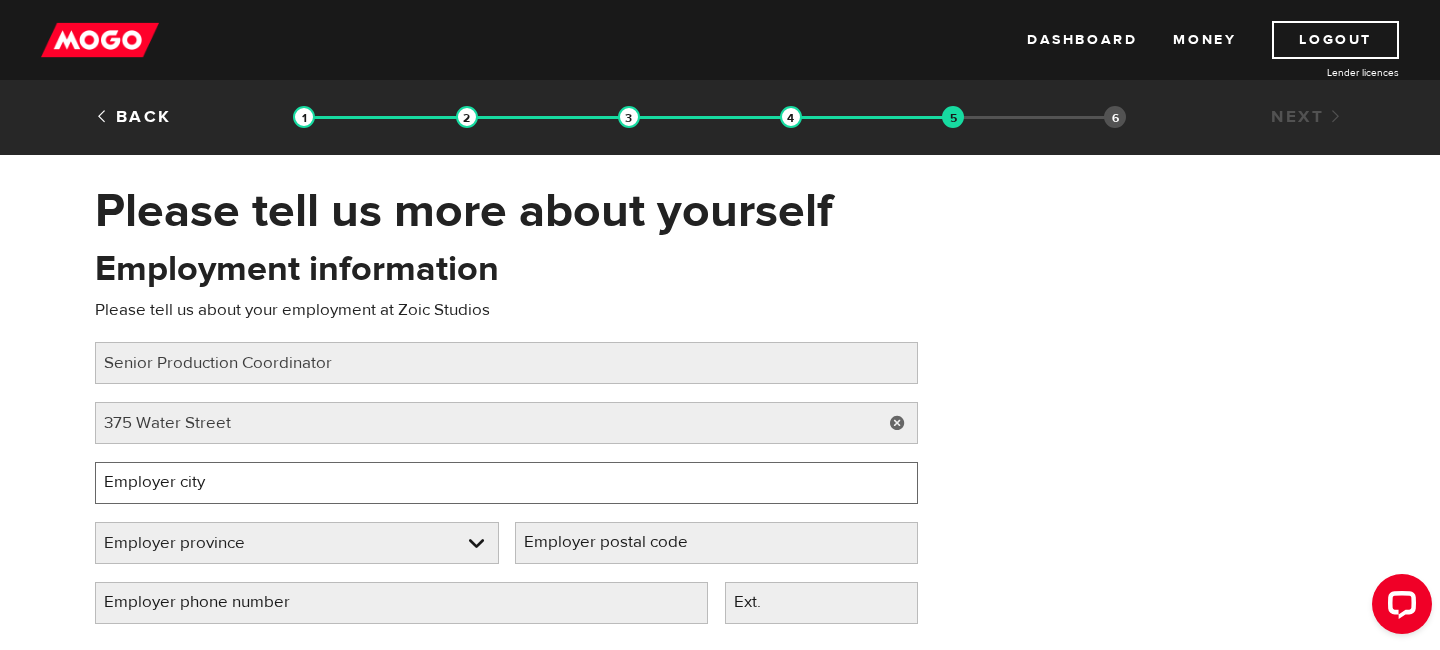 click on "Employer city" at bounding box center (506, 483) 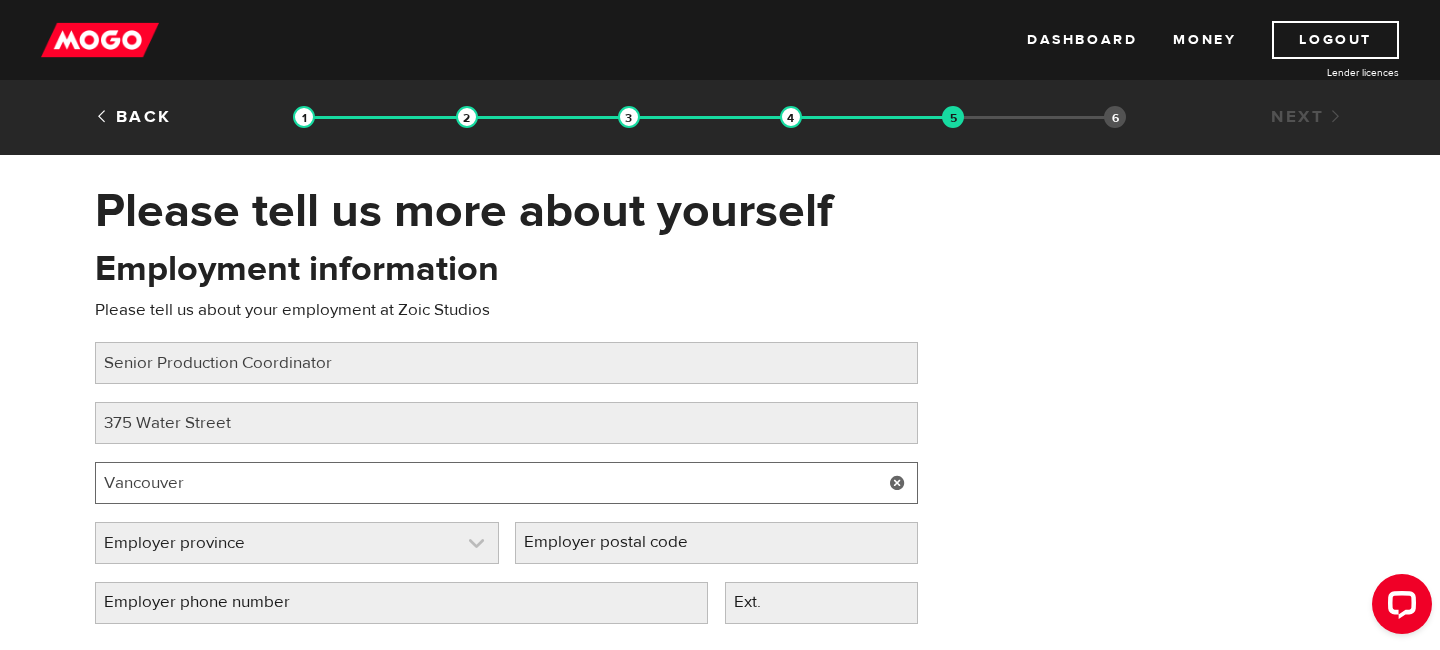 type on "Vancouver" 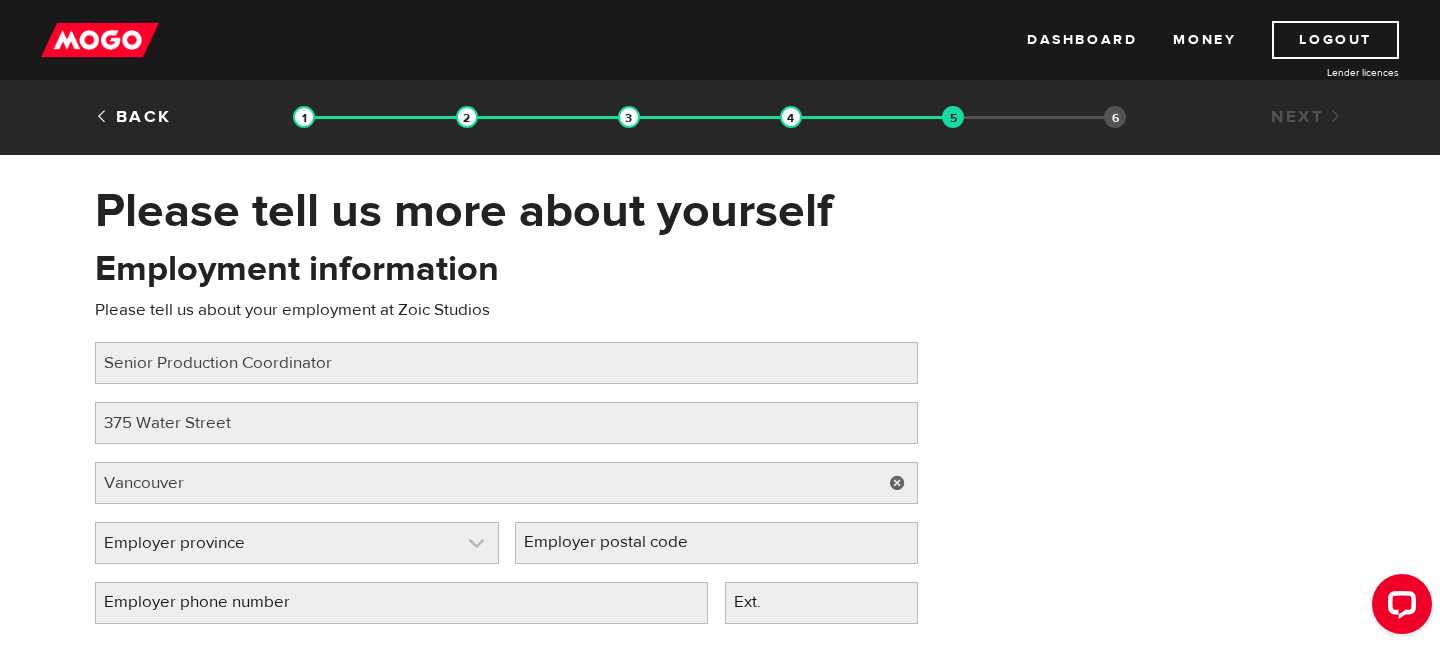 click at bounding box center (297, 543) 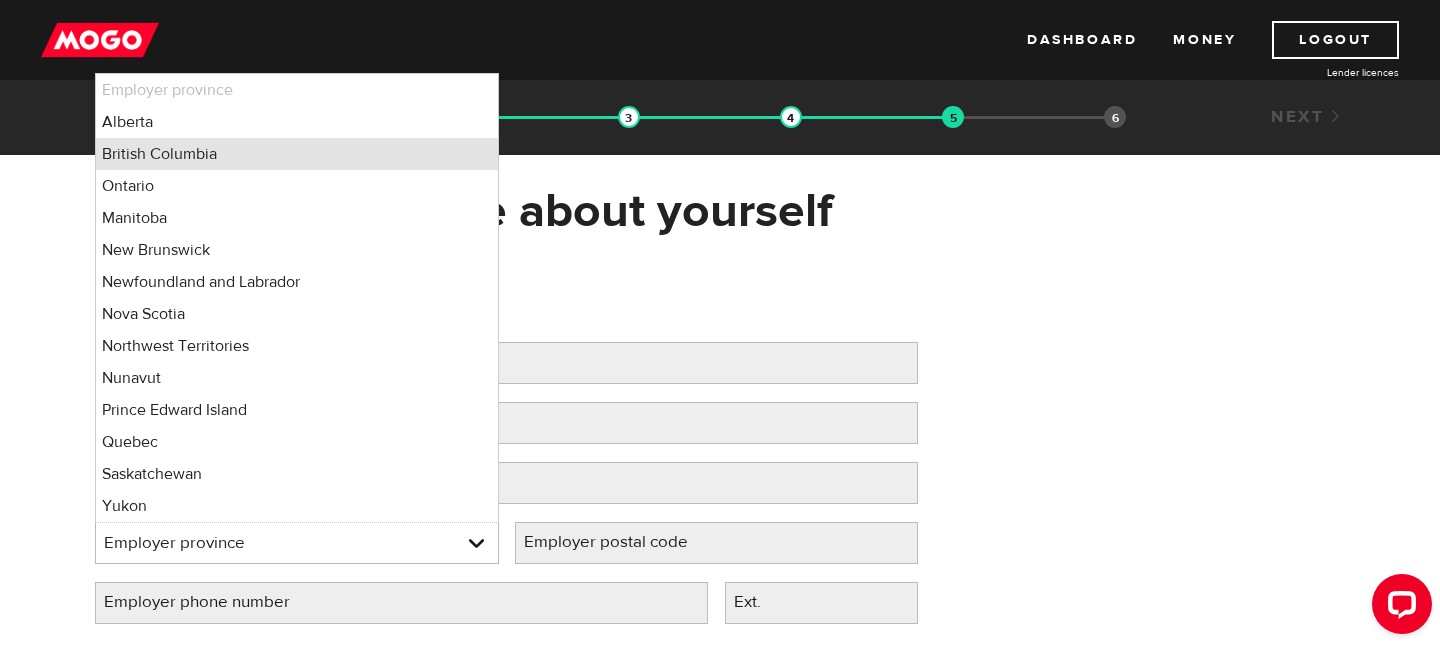 click on "British Columbia" at bounding box center [297, 154] 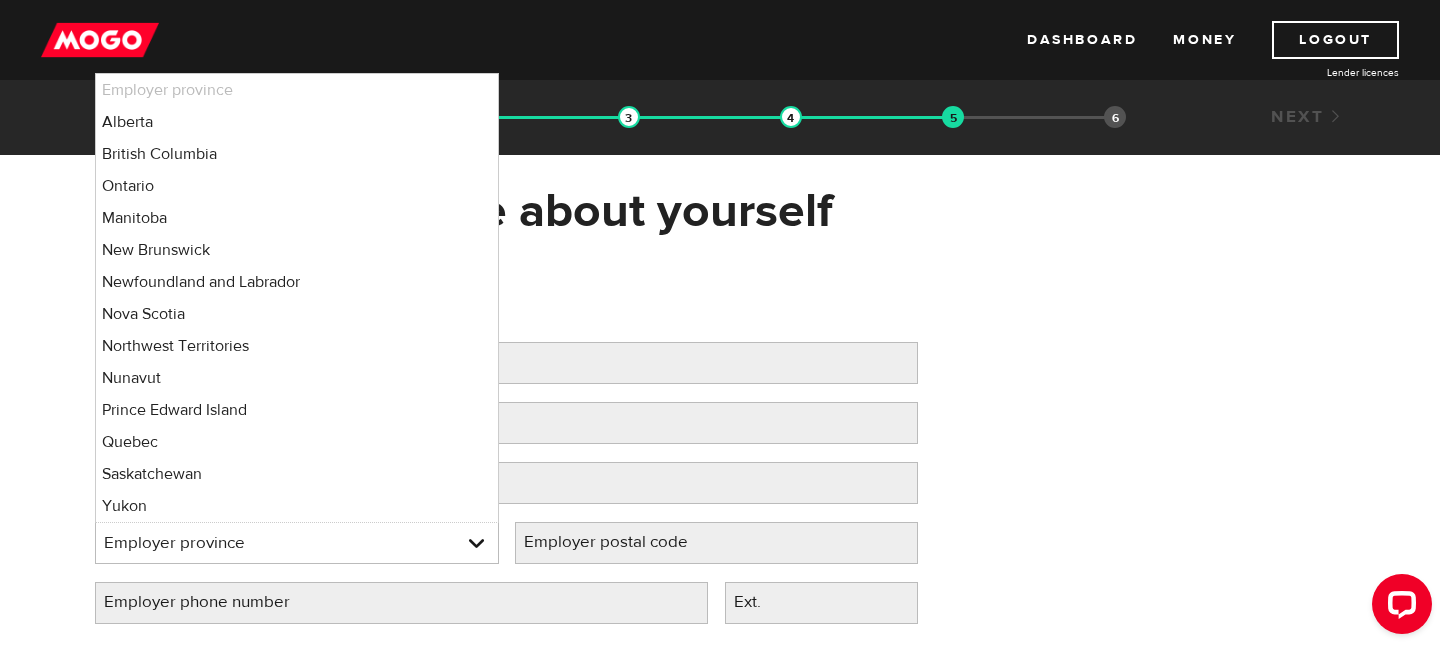select on "BC" 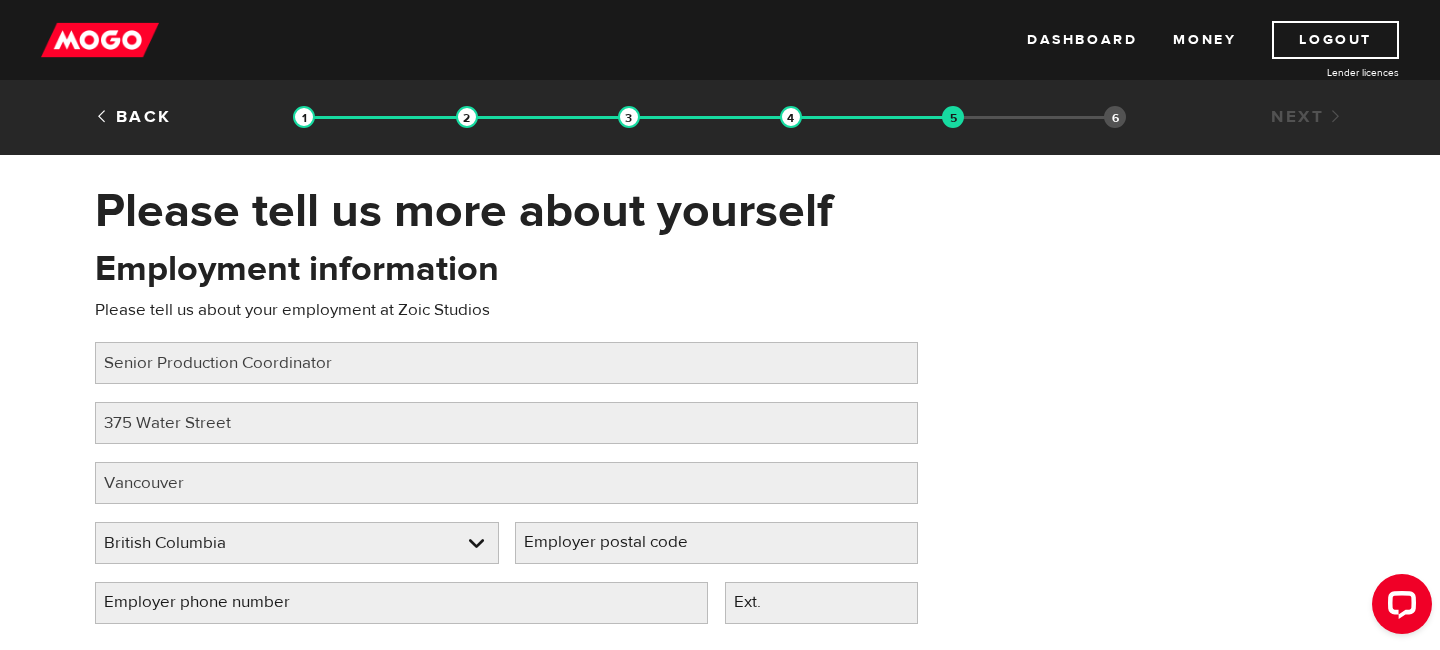 click on "Employer postal code" at bounding box center [622, 542] 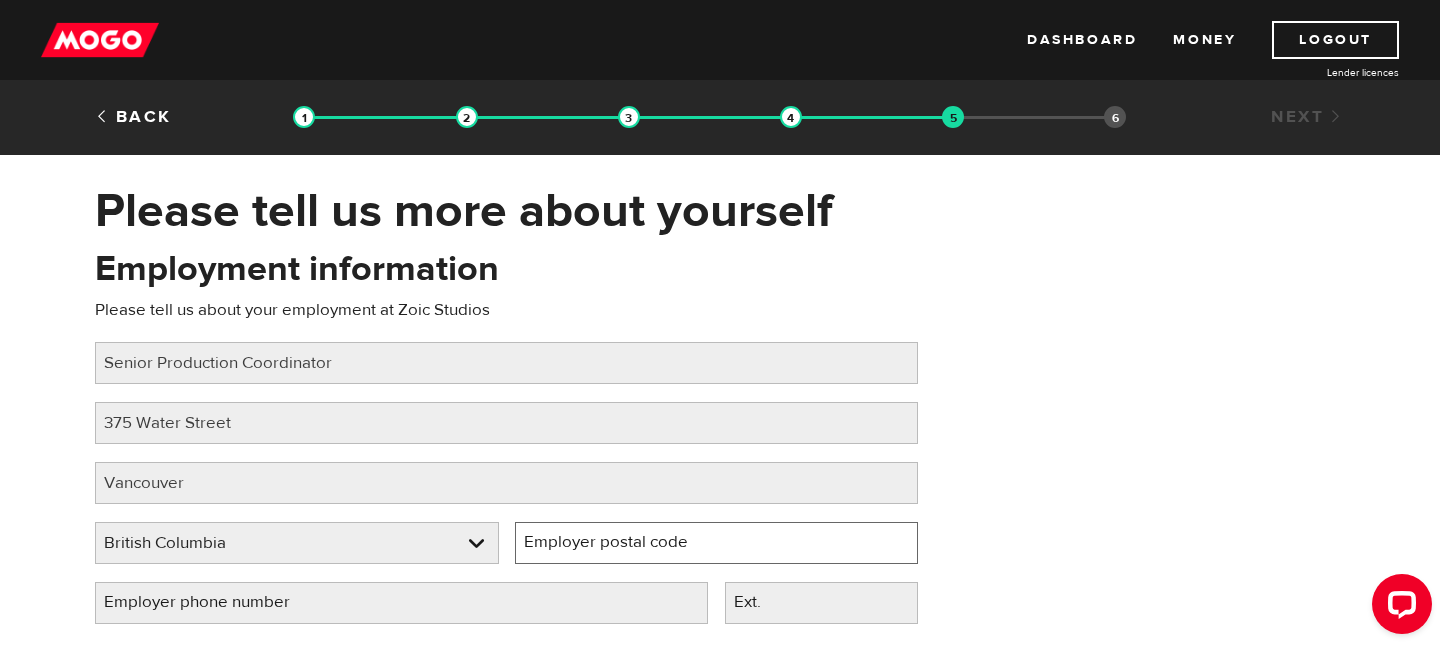 click on "Employer postal code" at bounding box center [717, 543] 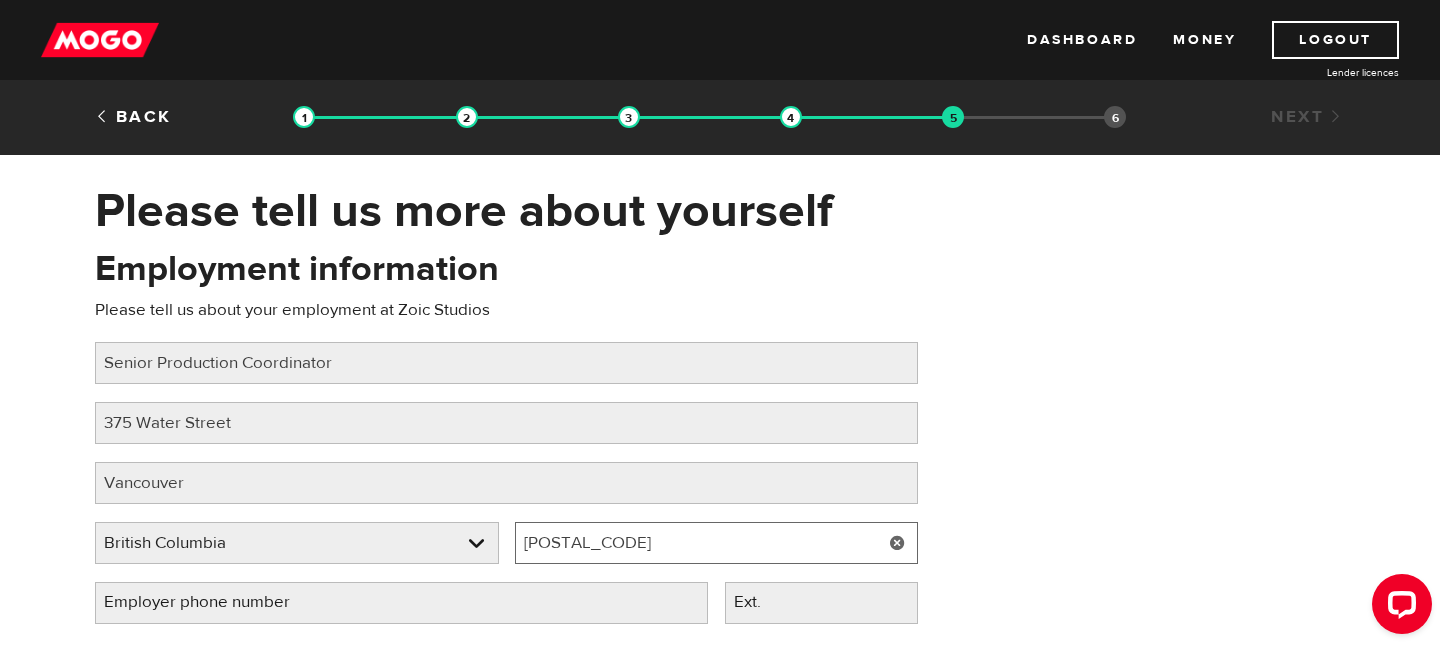 type on "v6b4n4" 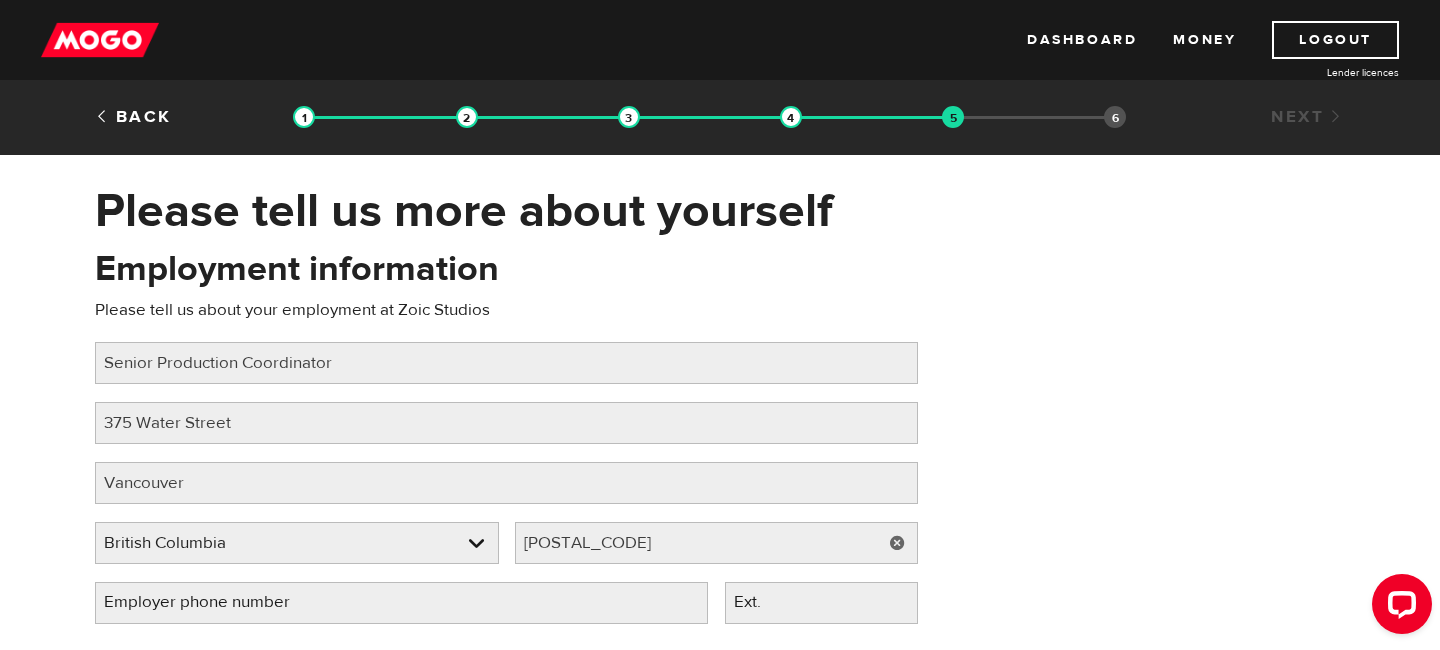click on "Employment information Please tell us about your employment at Zoic Studios Job title Please fill in your job title Senior Production Coordinator Employer street address Please fill in your employer's street address 375 Water Street Employer city Please fill in your employer's city Vancouver Employer province Please select your employer's province British Columbia Employer province Alberta
British Columbia
Ontario
Manitoba
New Brunswick
Newfoundland and Labrador
Nova Scotia
Northwest Territories
Nunavut
Prince Edward Island
Quebec
Saskatchewan
Yukon Employer province Alberta British Columbia Ontario Manitoba New Brunswick Newfoundland and Labrador Nova Scotia Northwest Territories Nunavut Prince Edward Island Quebec Saskatchewan Yukon Employer postal code Please fill in your employer's postal code v6b4n4 Employer phone number Please fill in your employer's phone number Ext." at bounding box center (720, 443) 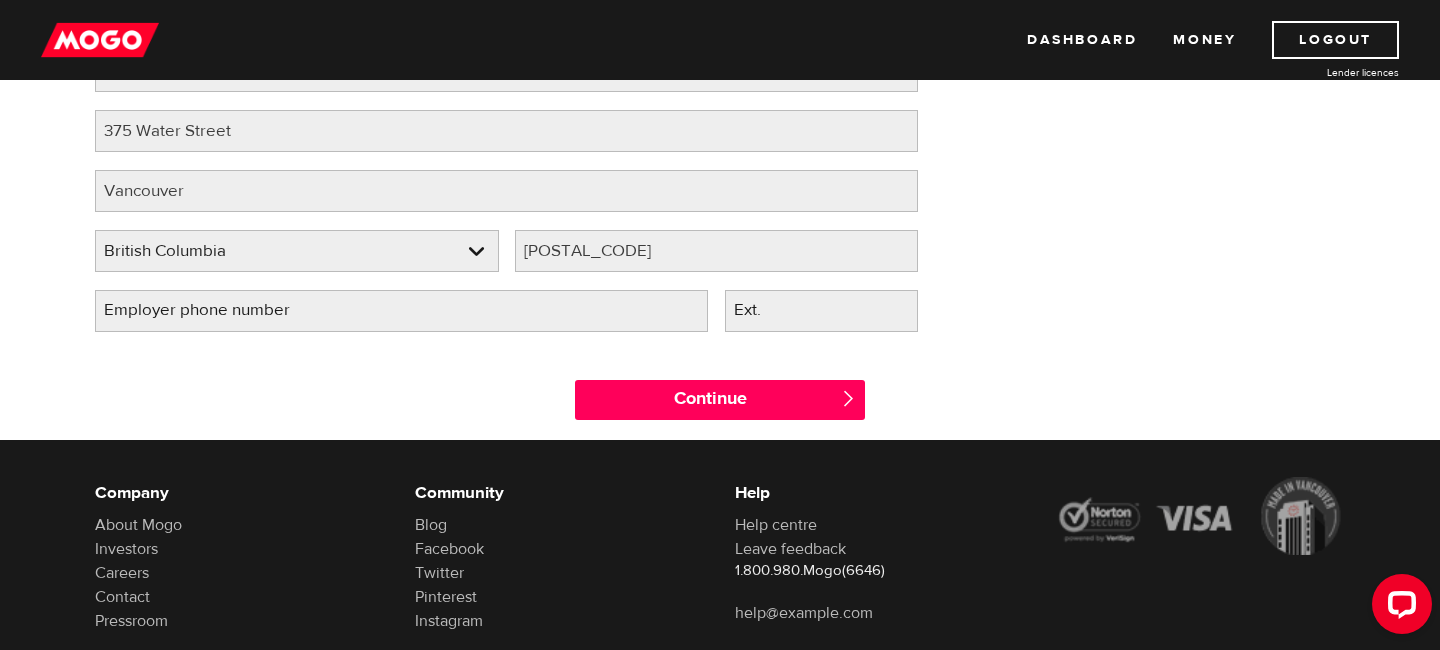 scroll, scrollTop: 307, scrollLeft: 0, axis: vertical 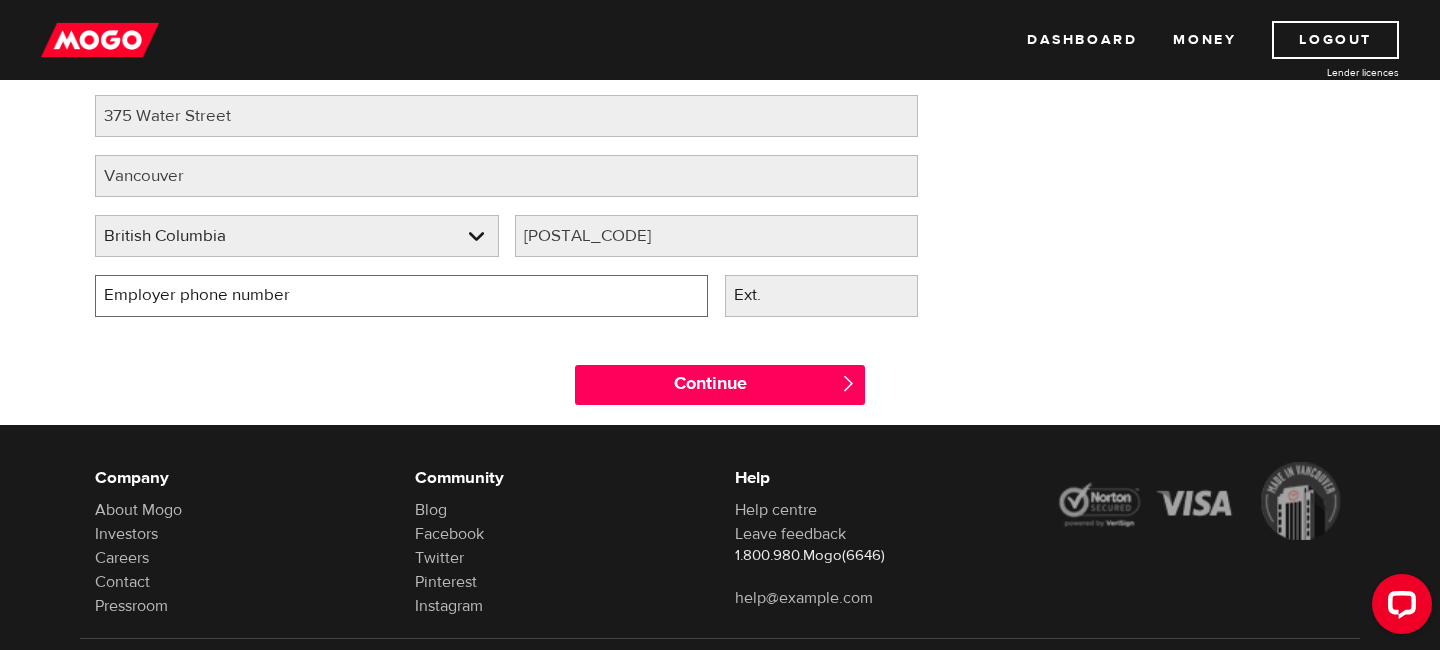 click on "Employer phone number" at bounding box center [401, 296] 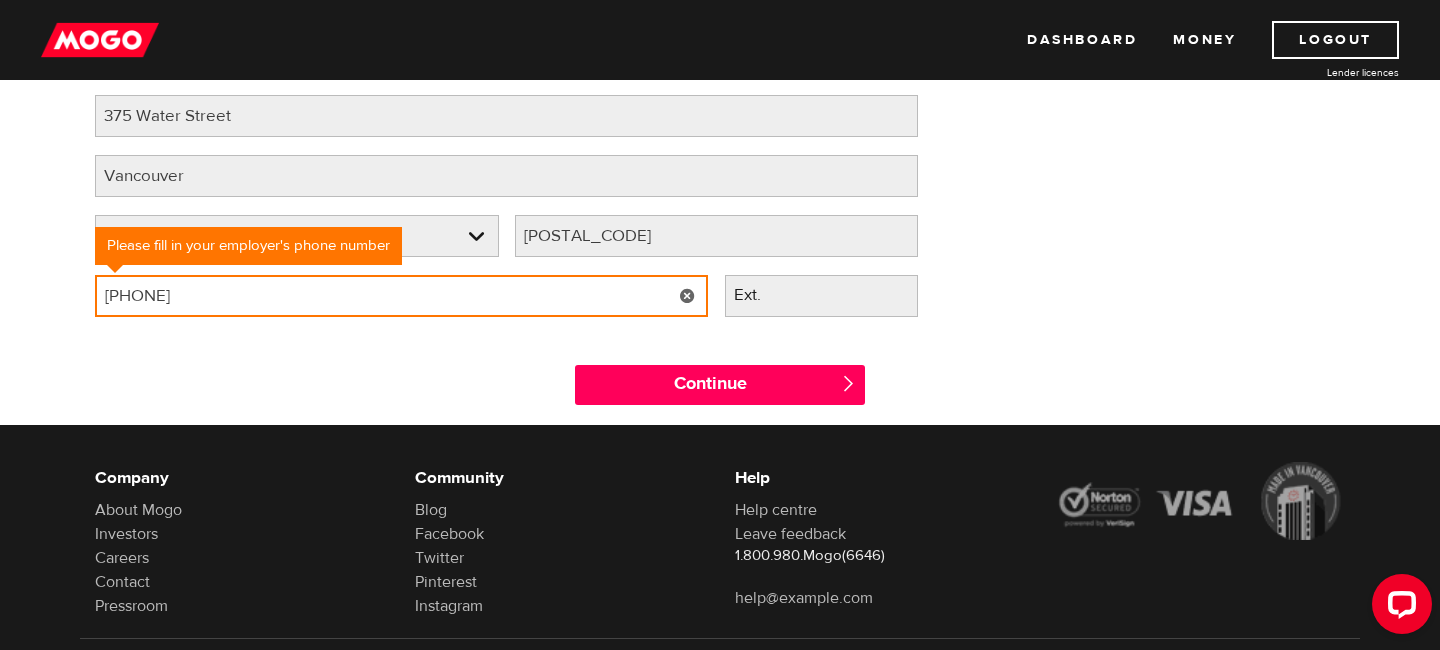 type on "(604) 632-3837" 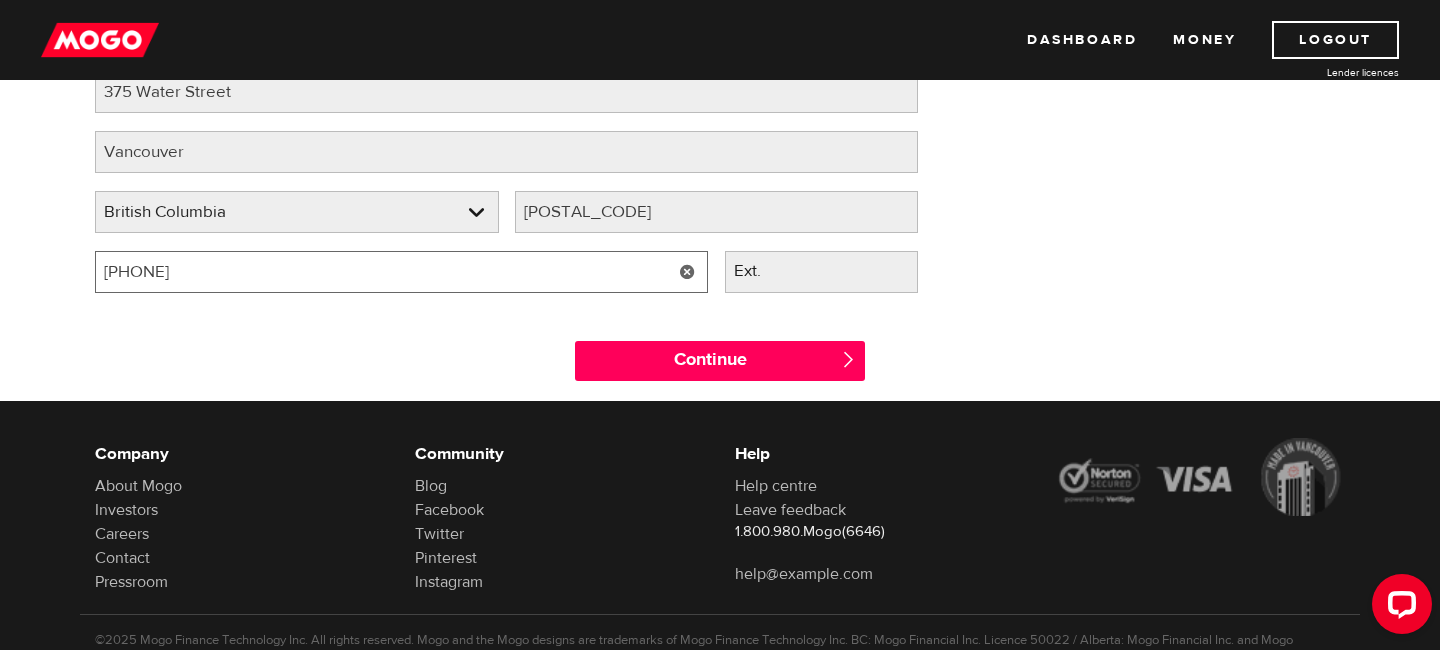 scroll, scrollTop: 360, scrollLeft: 0, axis: vertical 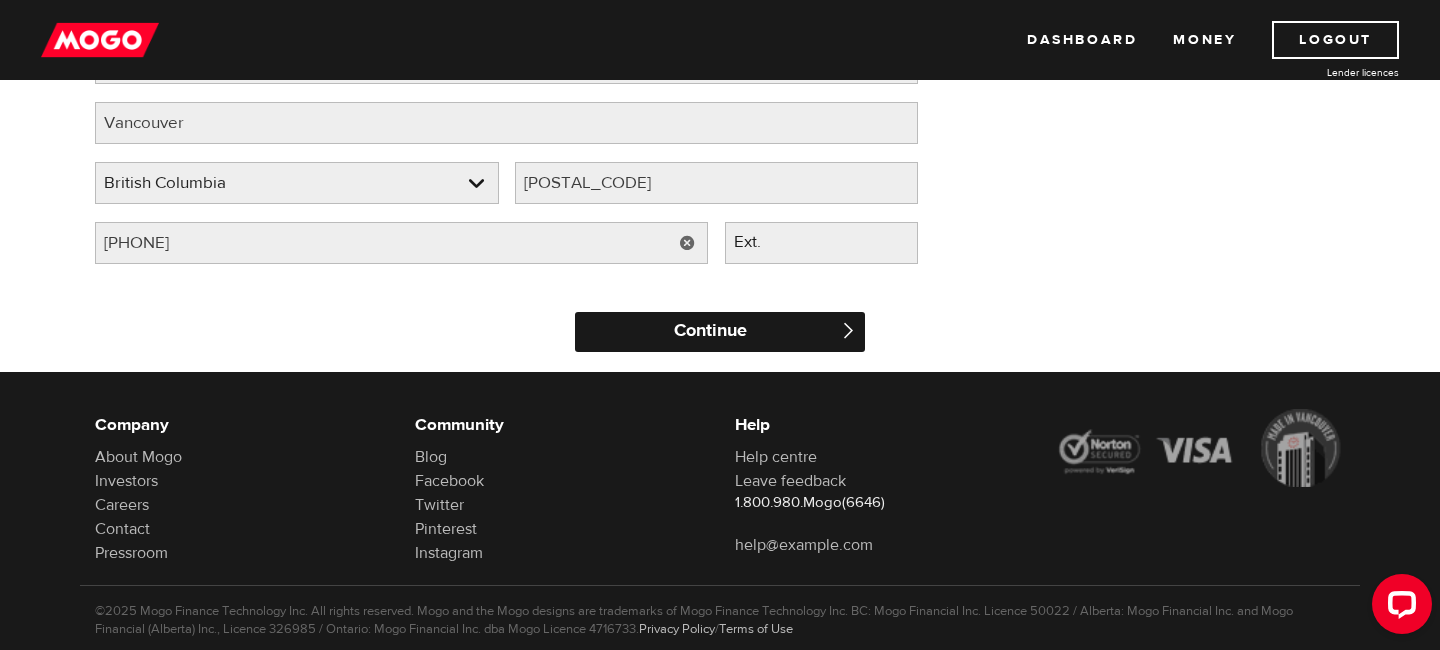 click on "Continue" at bounding box center [720, 332] 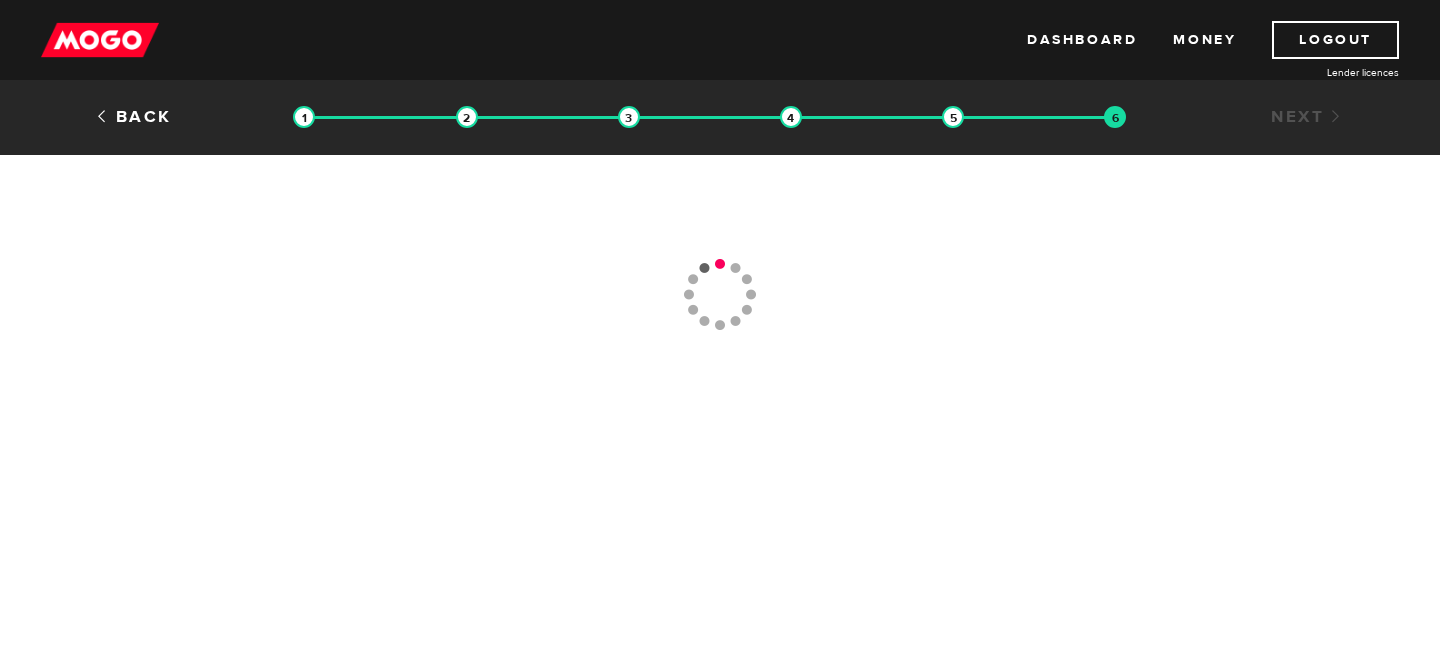 scroll, scrollTop: 0, scrollLeft: 0, axis: both 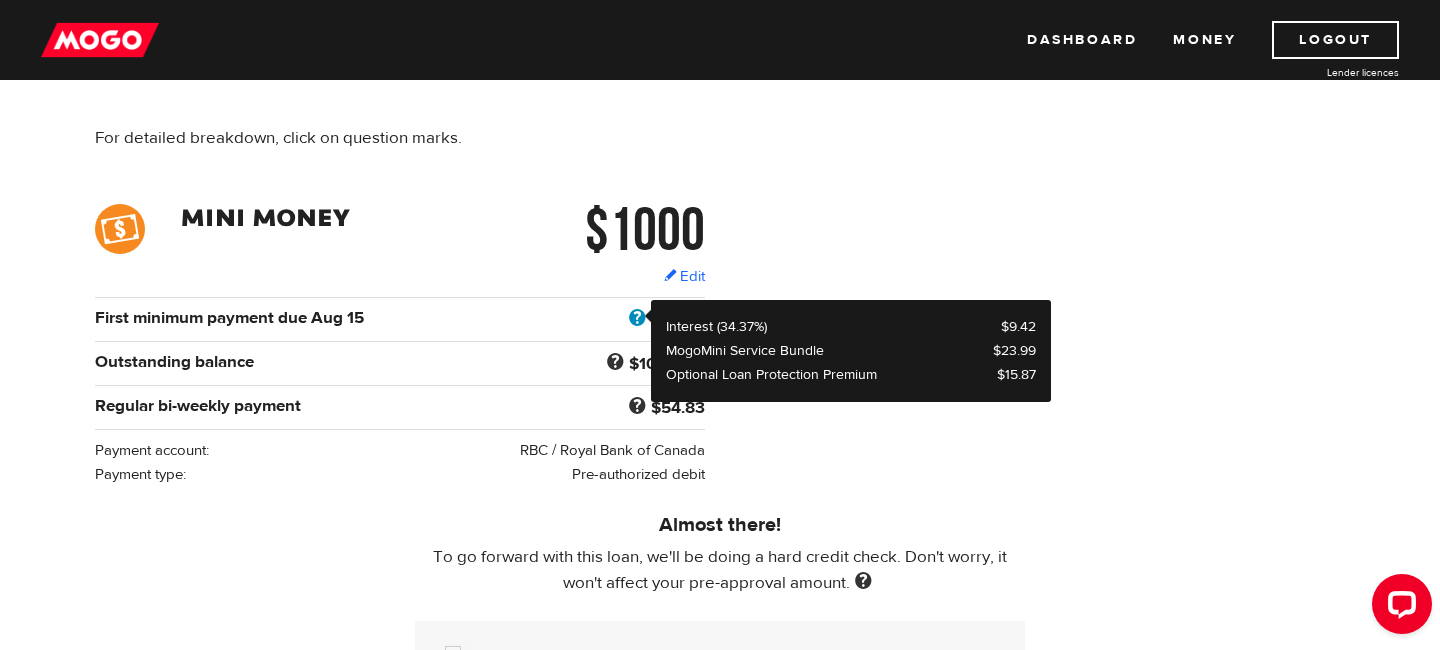 click at bounding box center [637, 319] 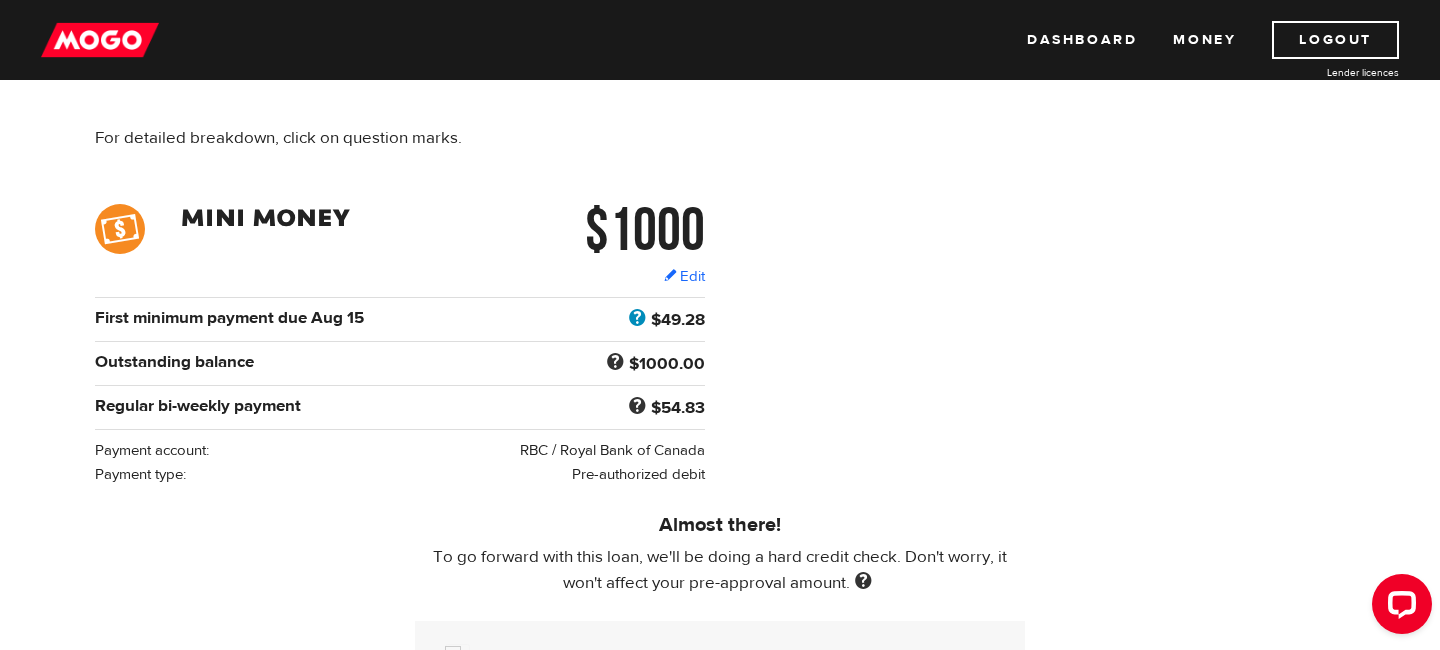 click at bounding box center [637, 319] 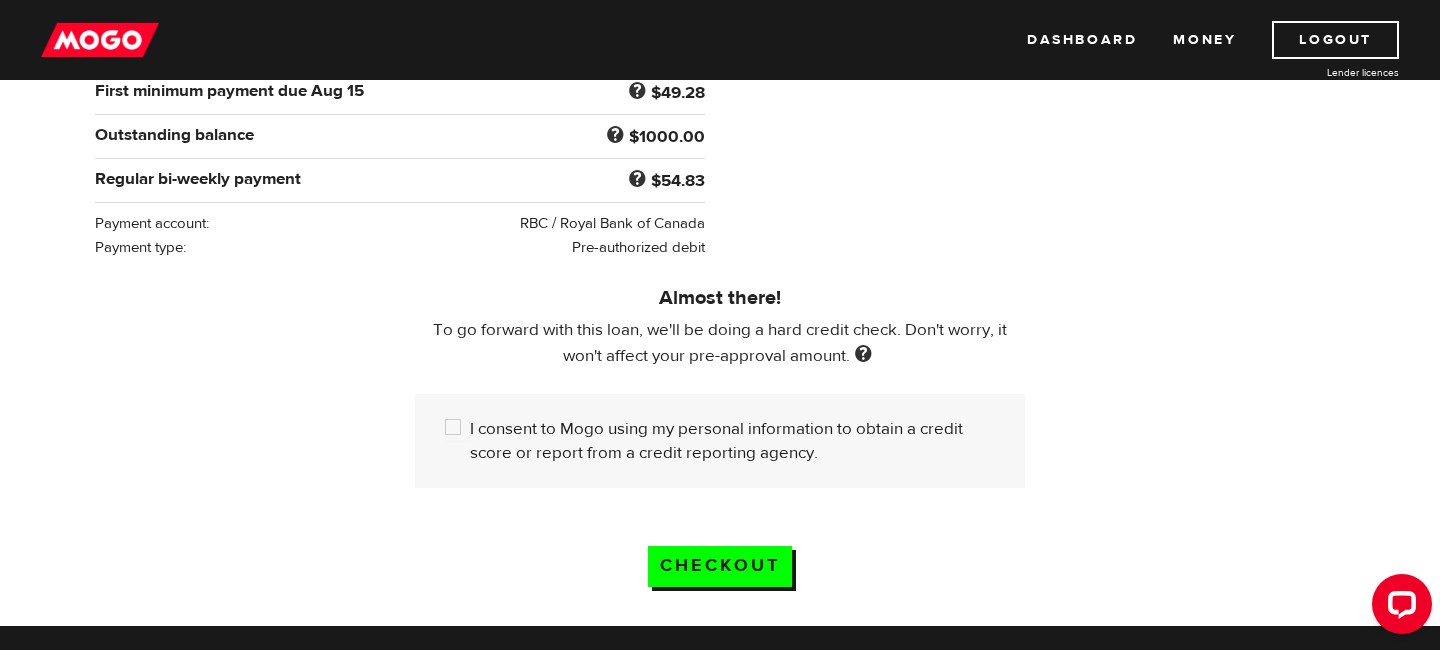 scroll, scrollTop: 425, scrollLeft: 0, axis: vertical 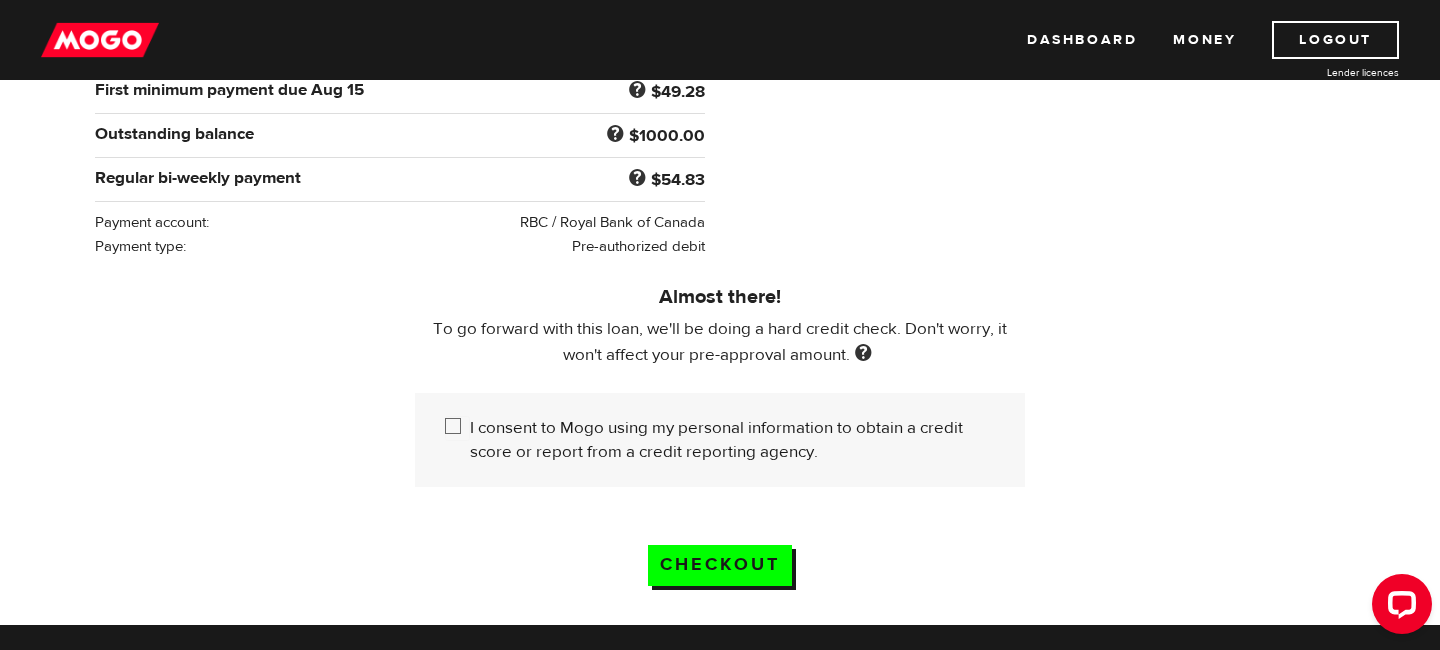 click on "I consent to Mogo using my personal information to obtain a credit score or report from a credit reporting agency." at bounding box center (457, 428) 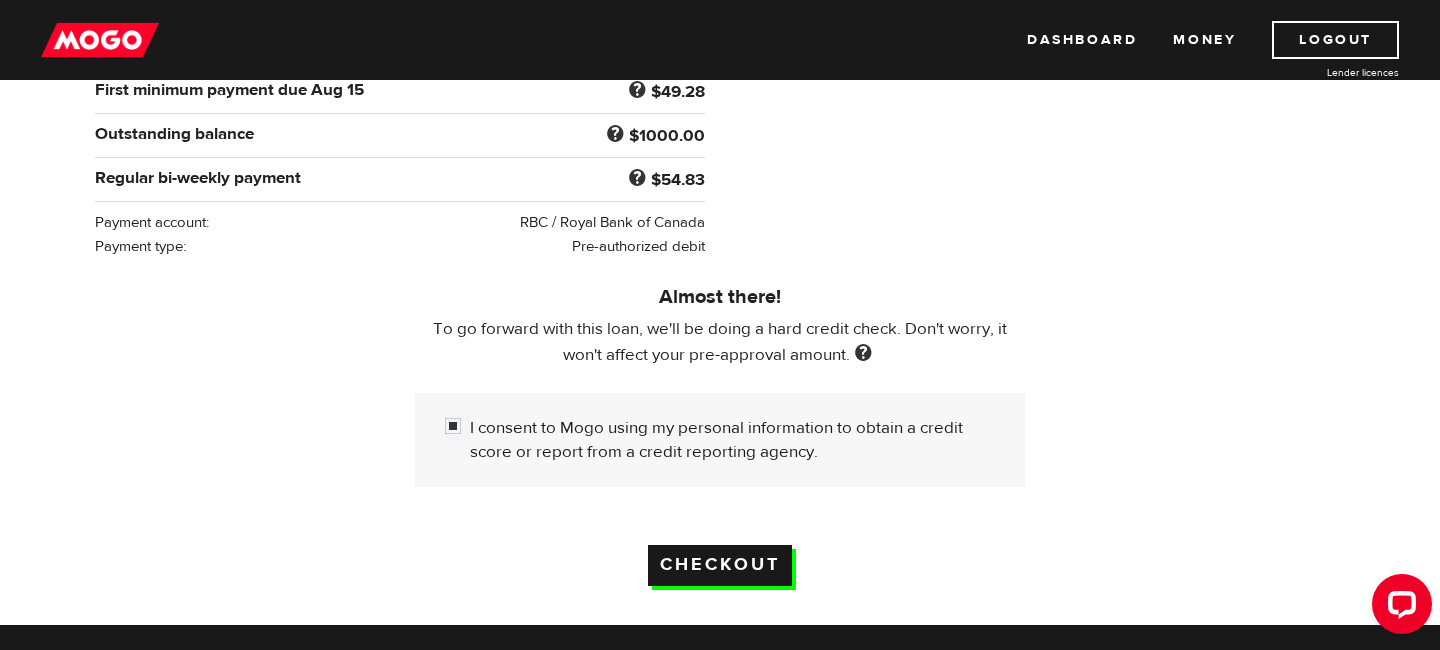 click on "Checkout" at bounding box center [720, 565] 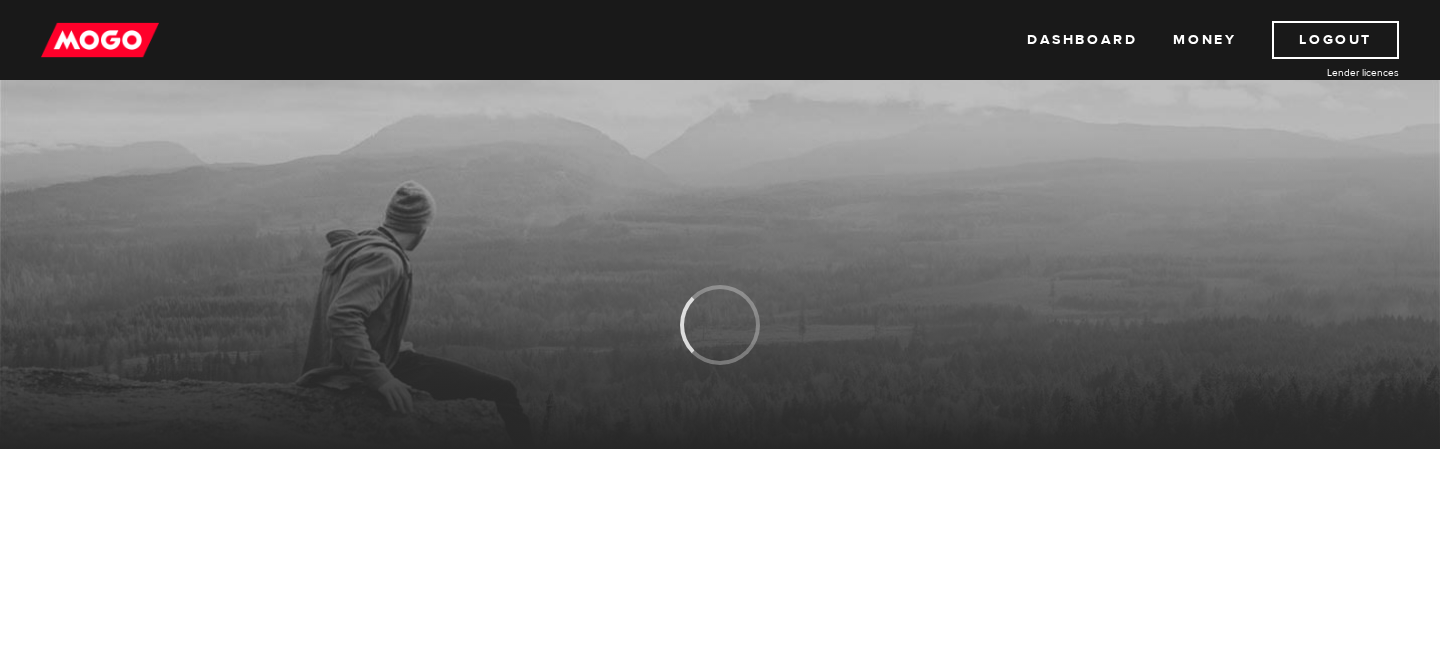 scroll, scrollTop: 0, scrollLeft: 0, axis: both 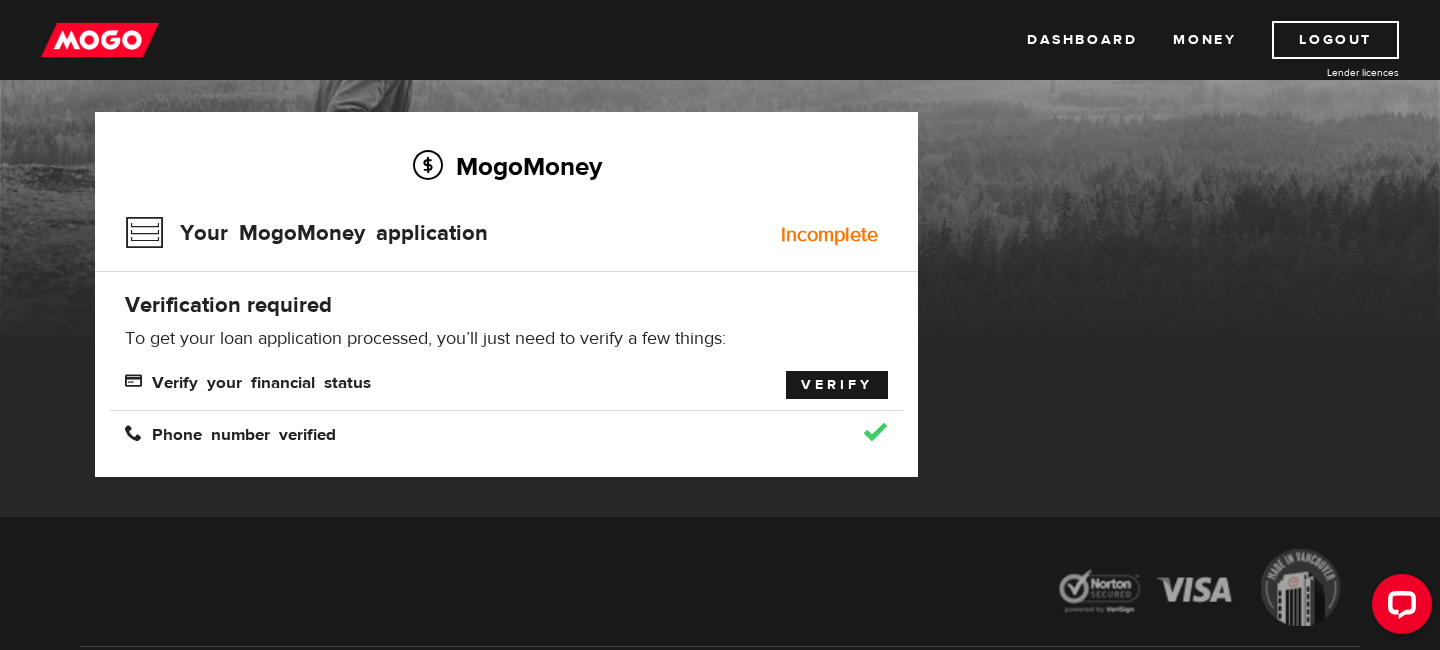 click on "Verify" at bounding box center [837, 385] 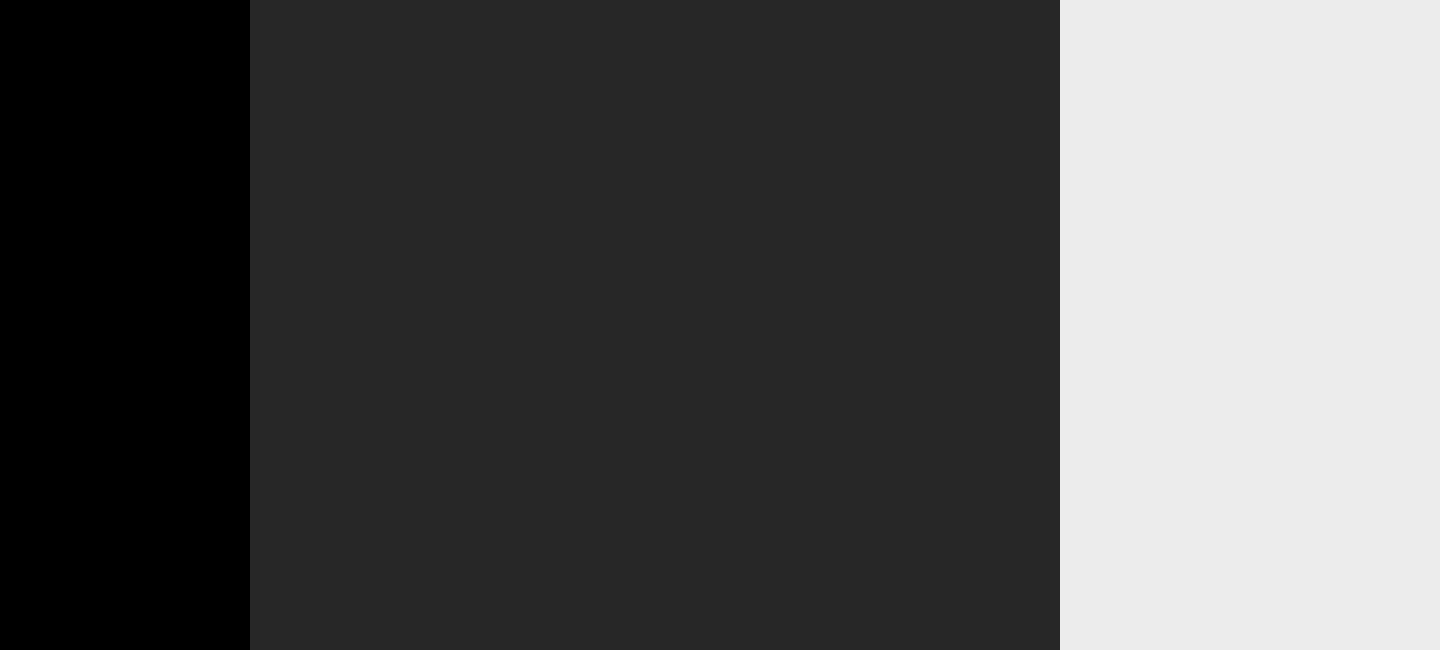 scroll, scrollTop: 0, scrollLeft: 0, axis: both 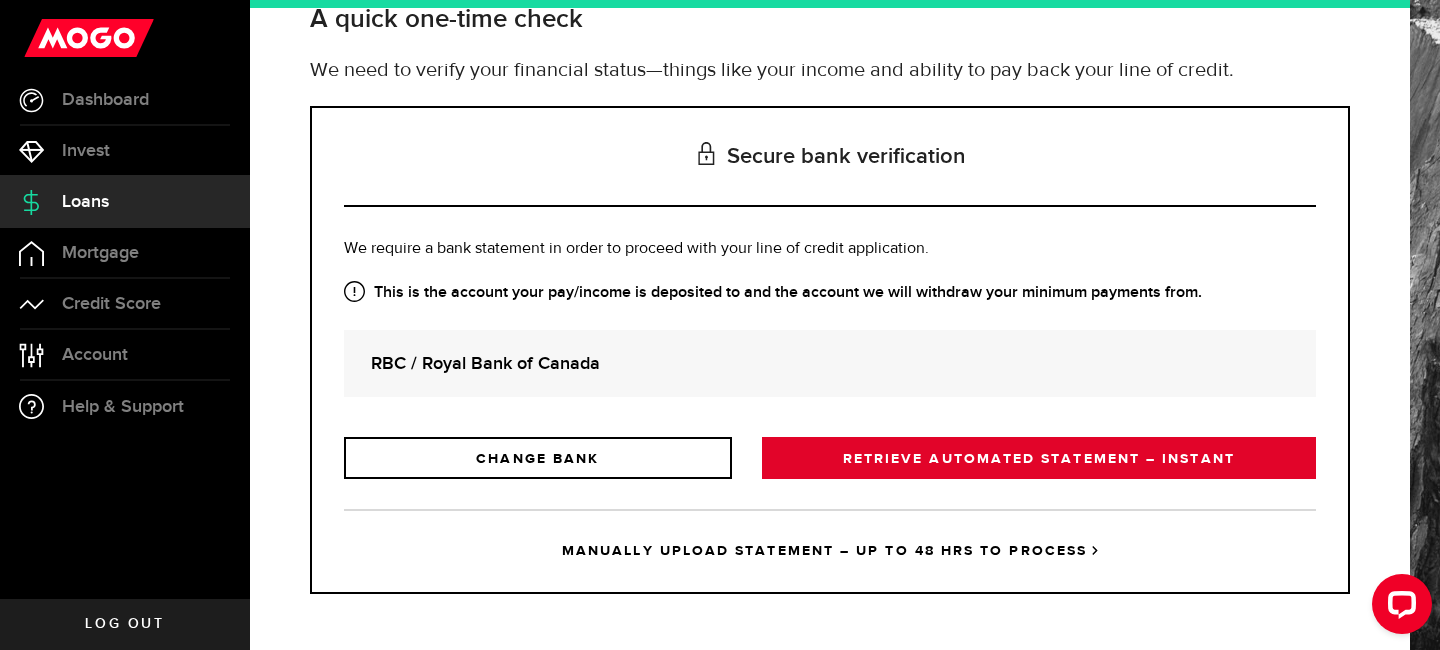 click on "RETRIEVE AUTOMATED STATEMENT – INSTANT" at bounding box center (1039, 458) 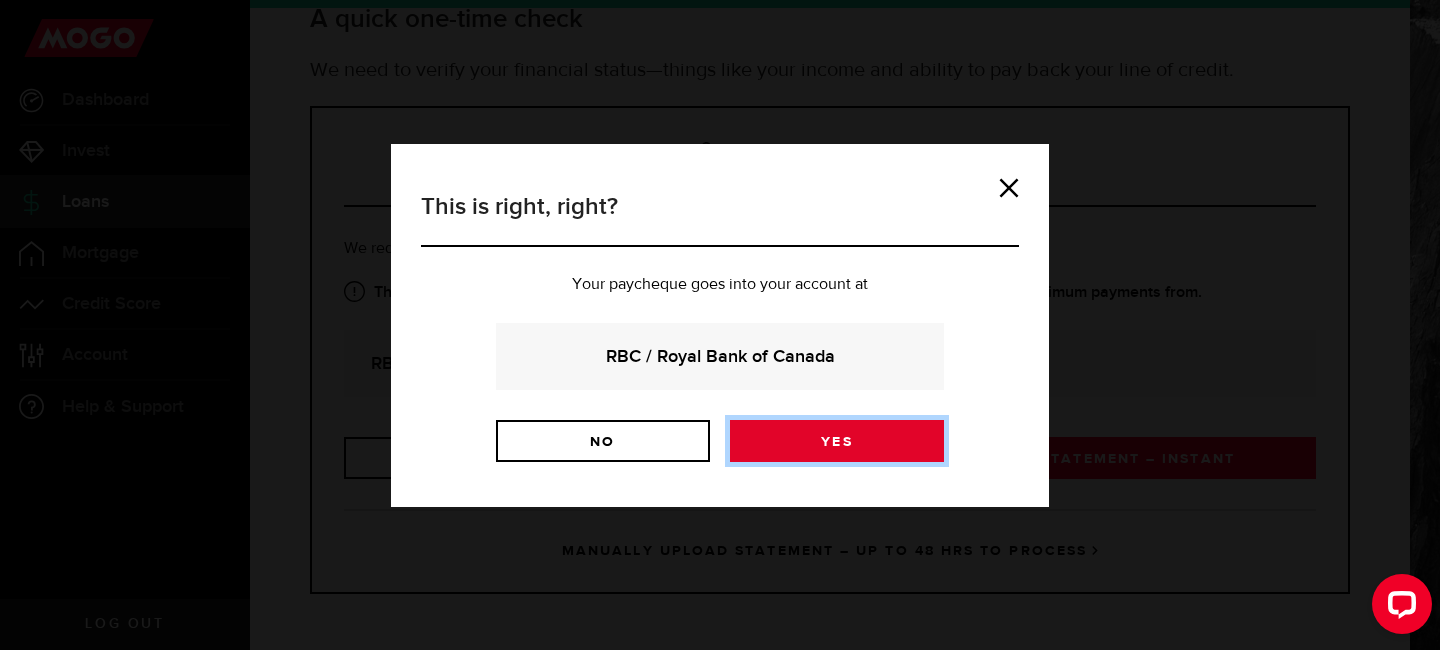 click on "Yes" at bounding box center [837, 441] 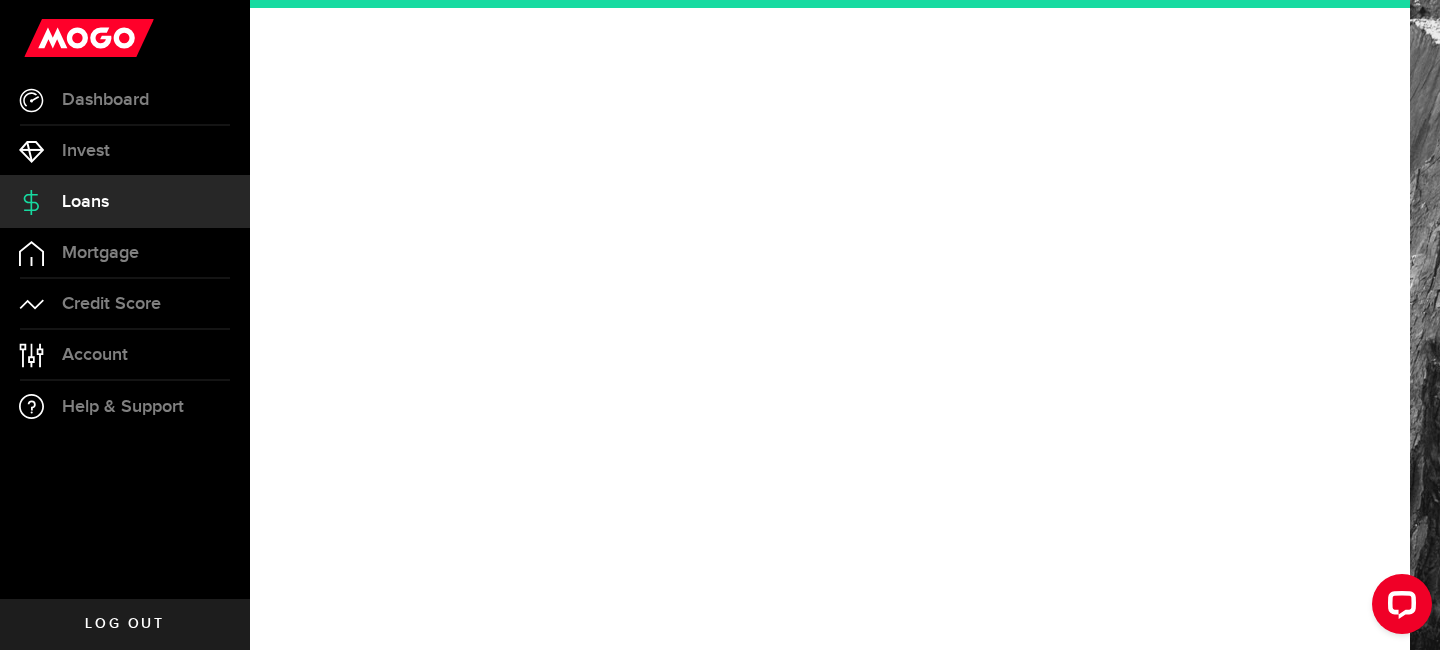 scroll, scrollTop: 0, scrollLeft: 0, axis: both 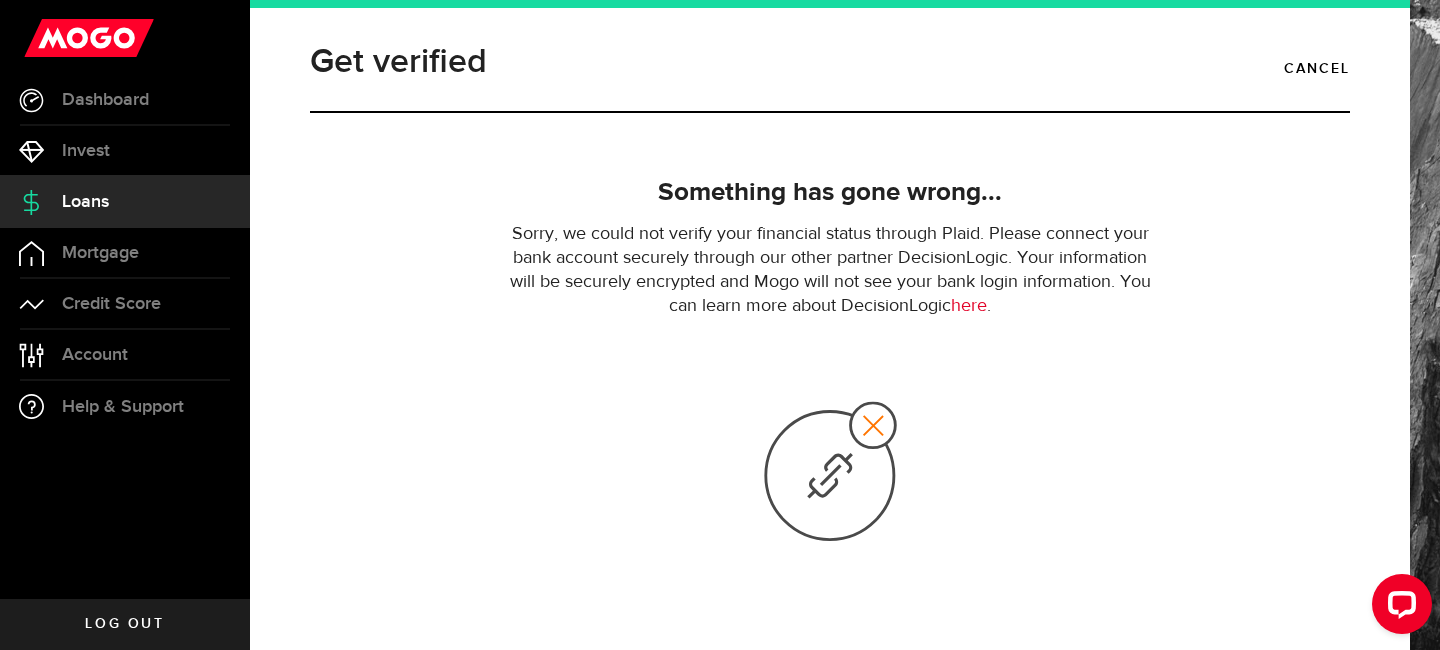 click on "here" at bounding box center [969, 306] 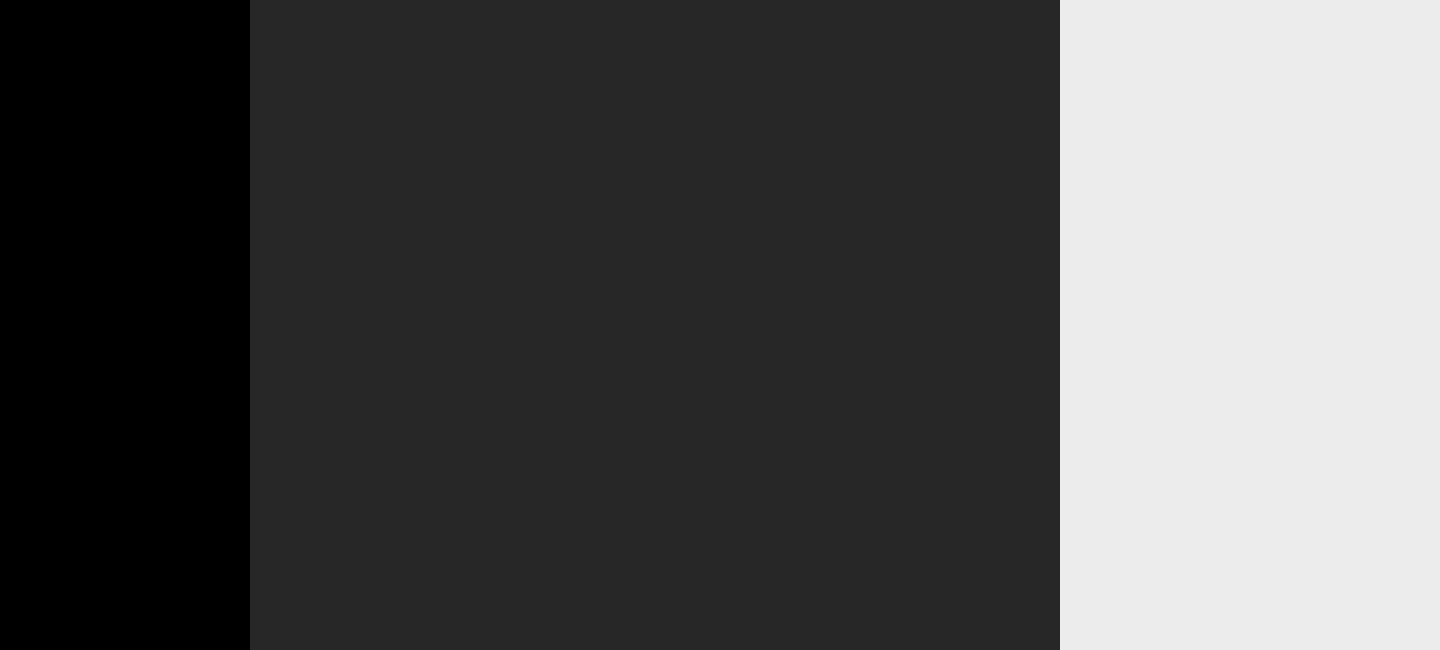 scroll, scrollTop: 0, scrollLeft: 0, axis: both 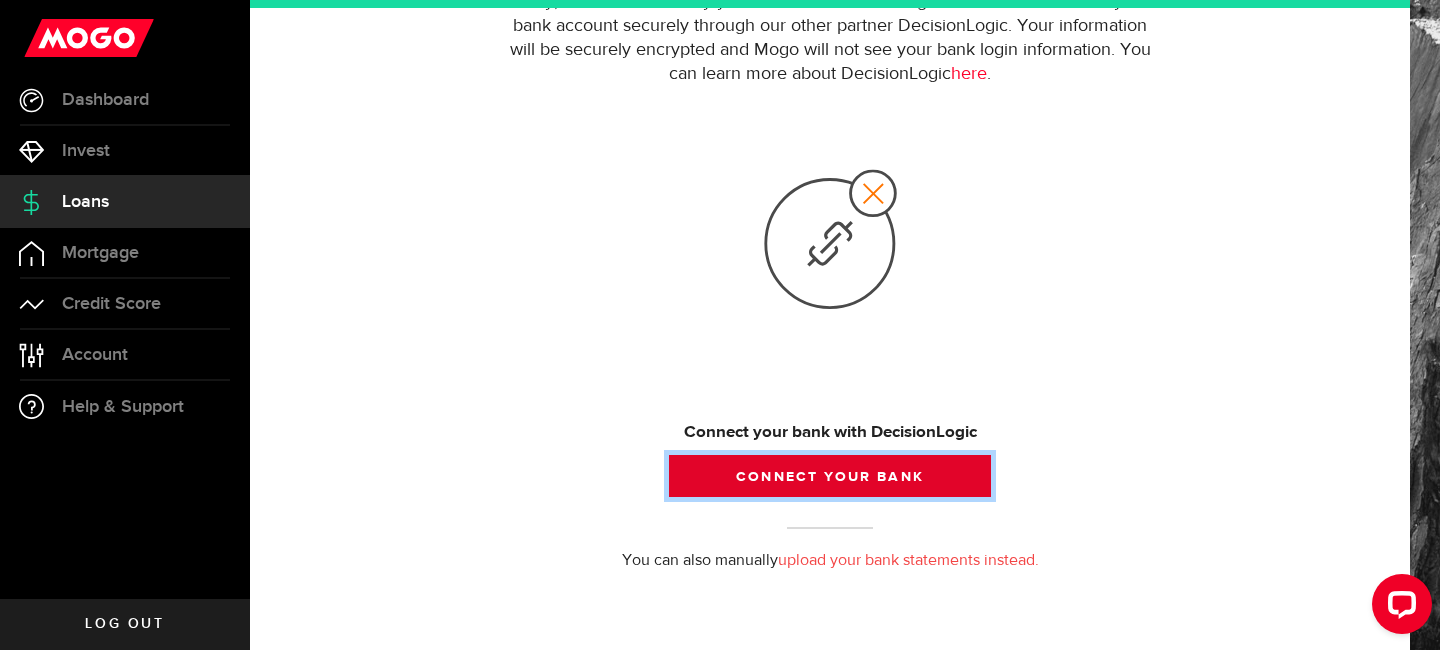 click on "Connect your bank" at bounding box center [830, 476] 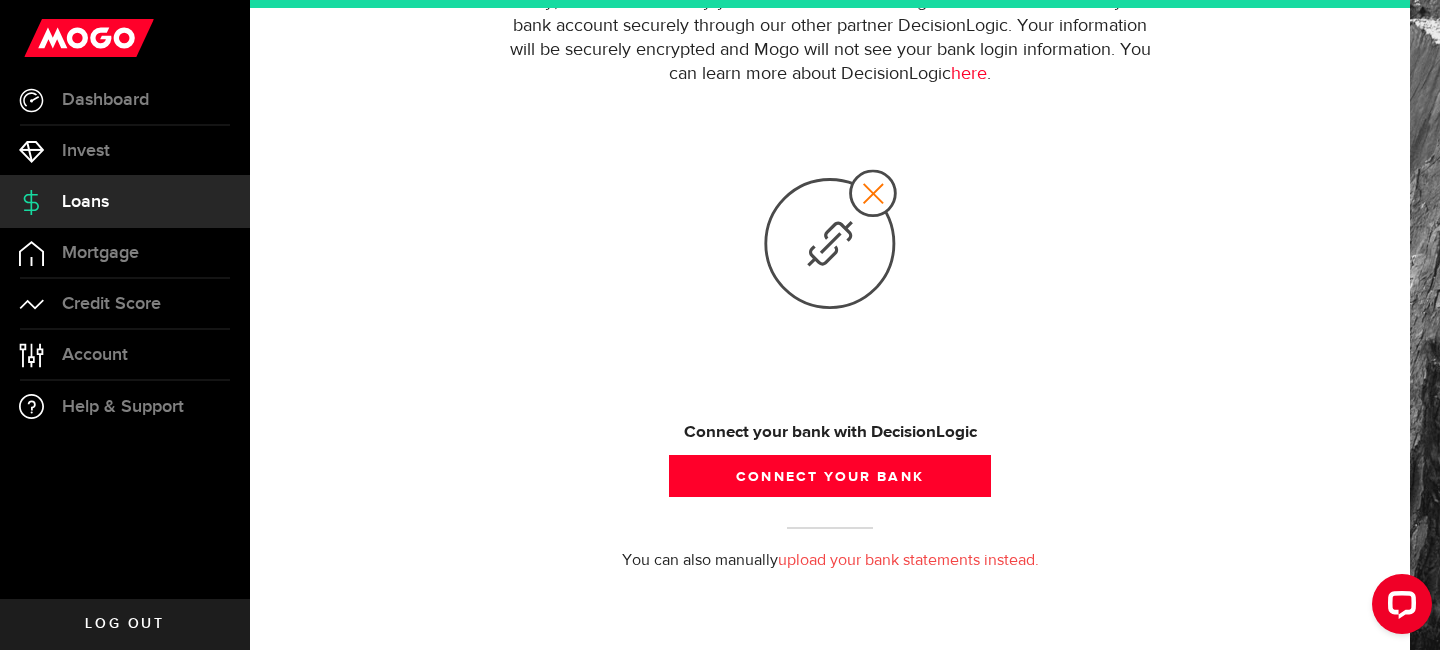 click at bounding box center (830, 243) 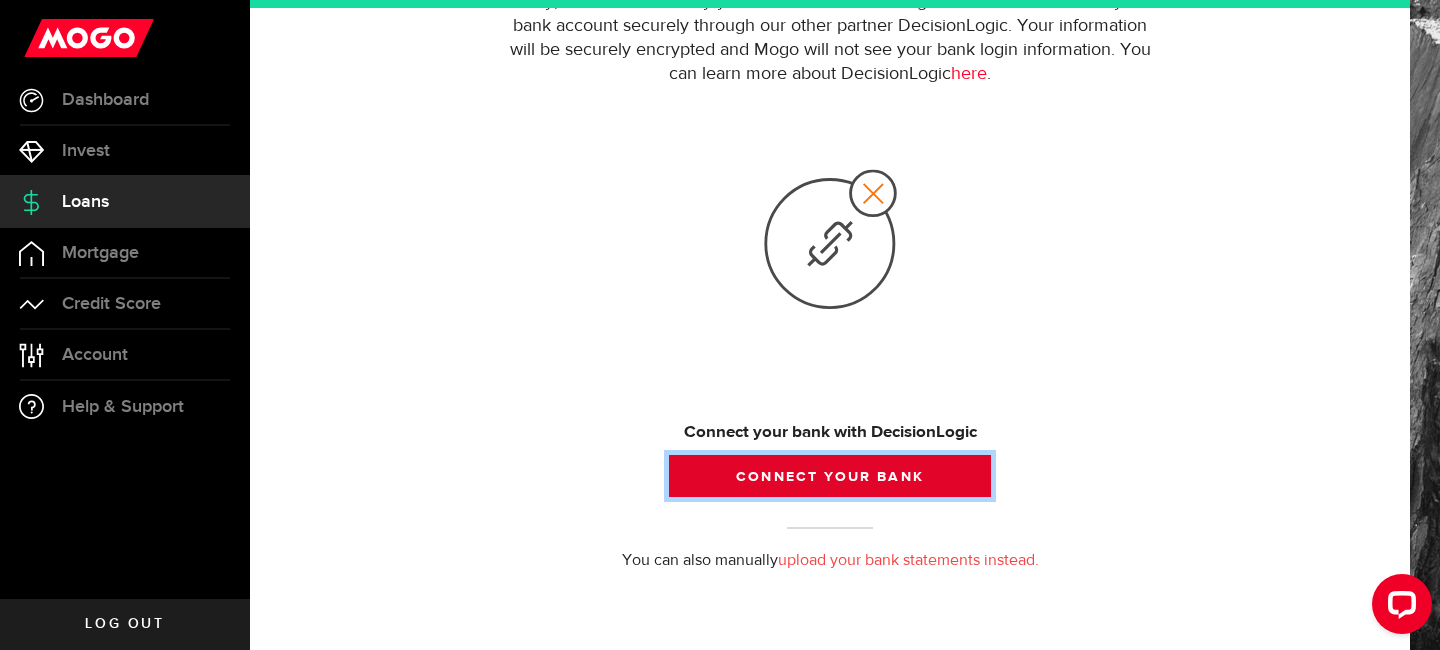 click on "Connect your bank" at bounding box center (830, 476) 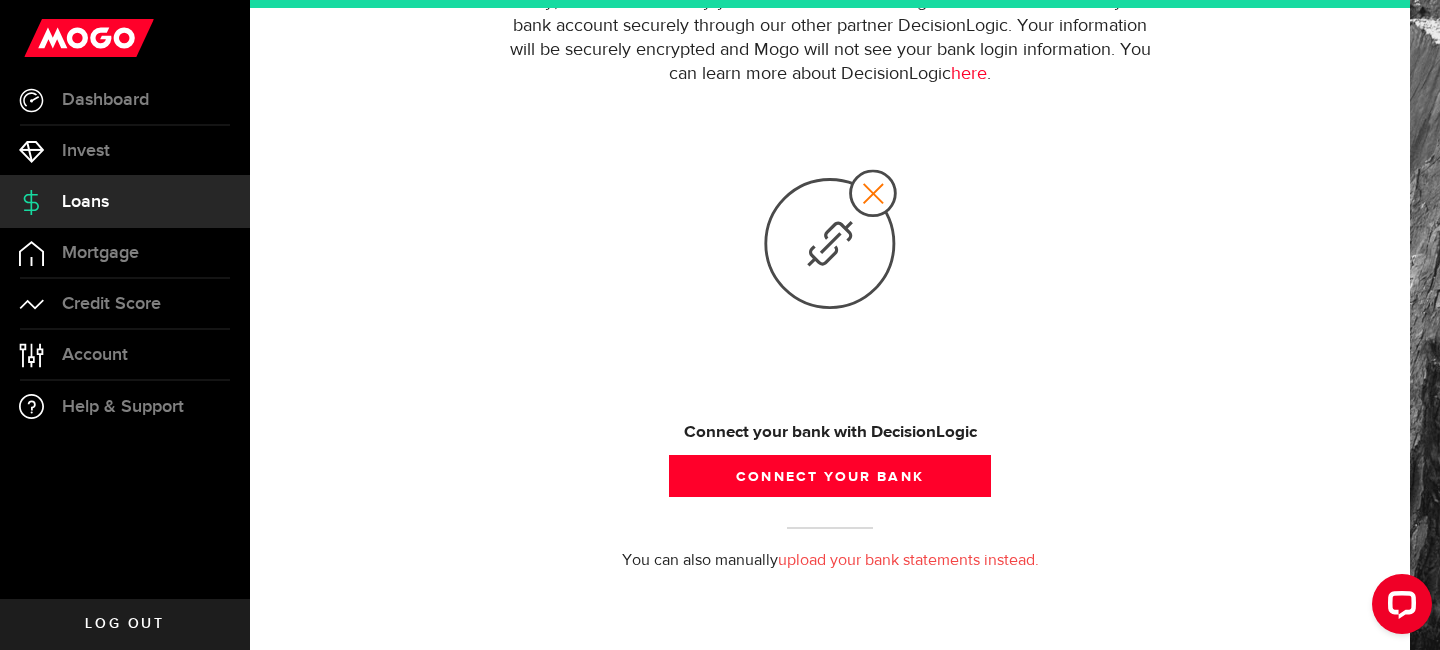 click at bounding box center (830, 243) 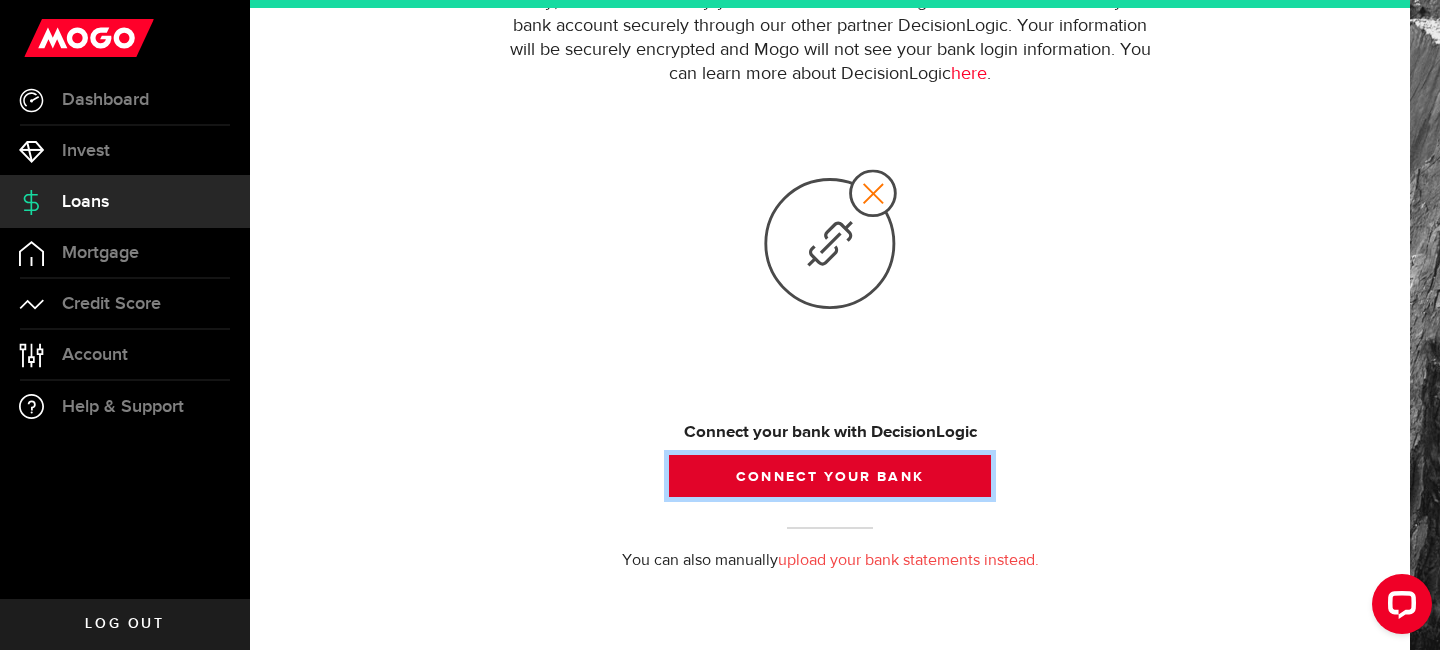 click on "Connect your bank" at bounding box center [830, 476] 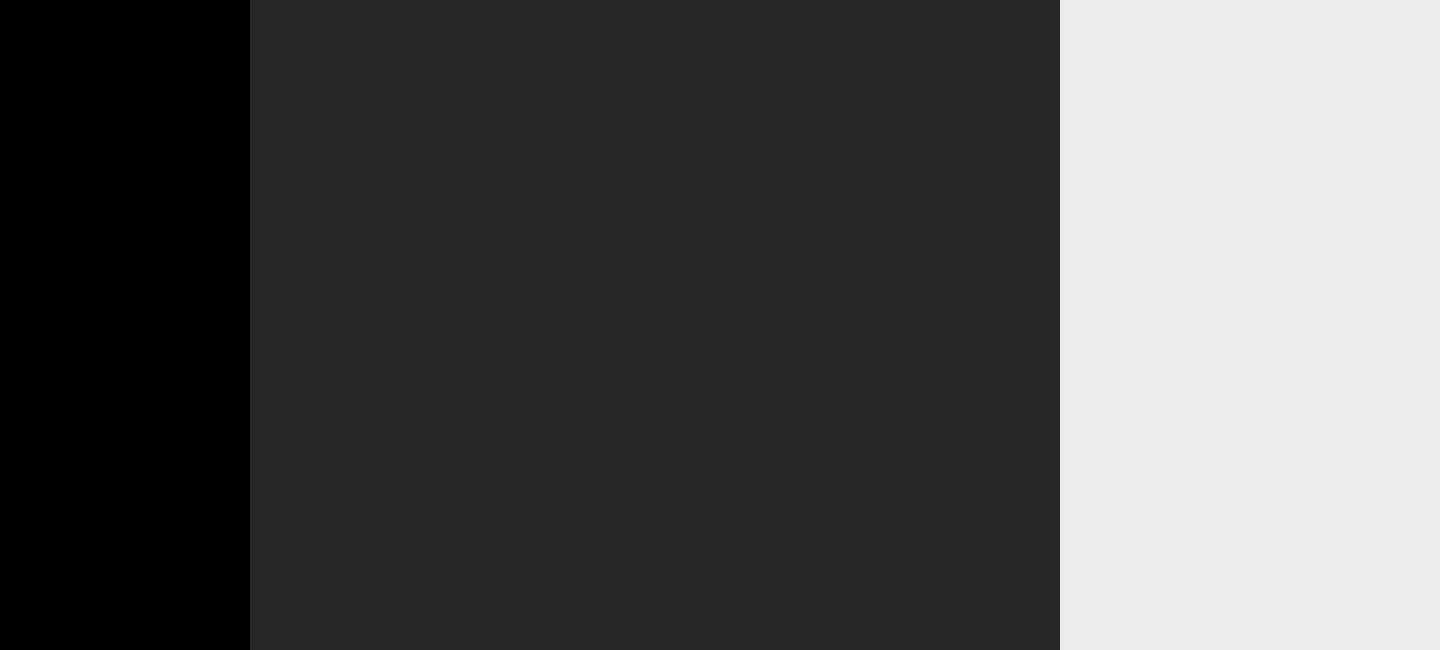 scroll, scrollTop: 0, scrollLeft: 0, axis: both 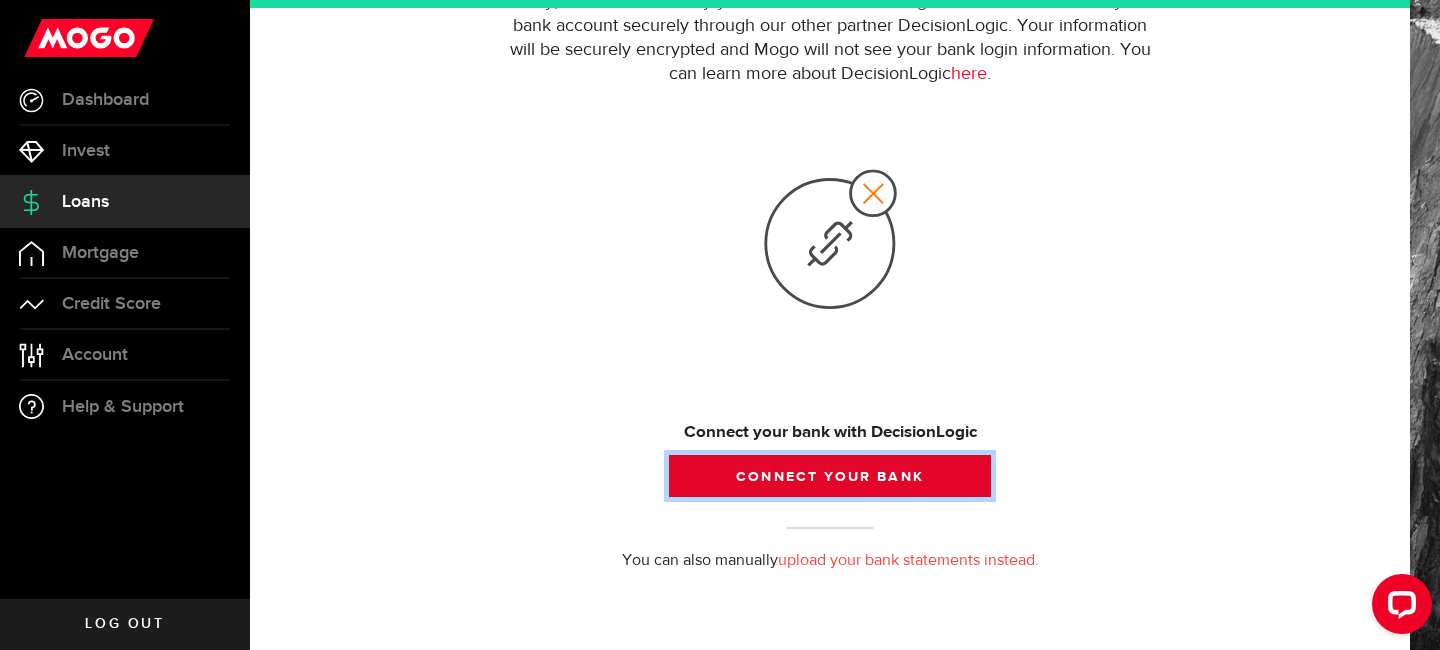 click on "Connect your bank" at bounding box center [830, 476] 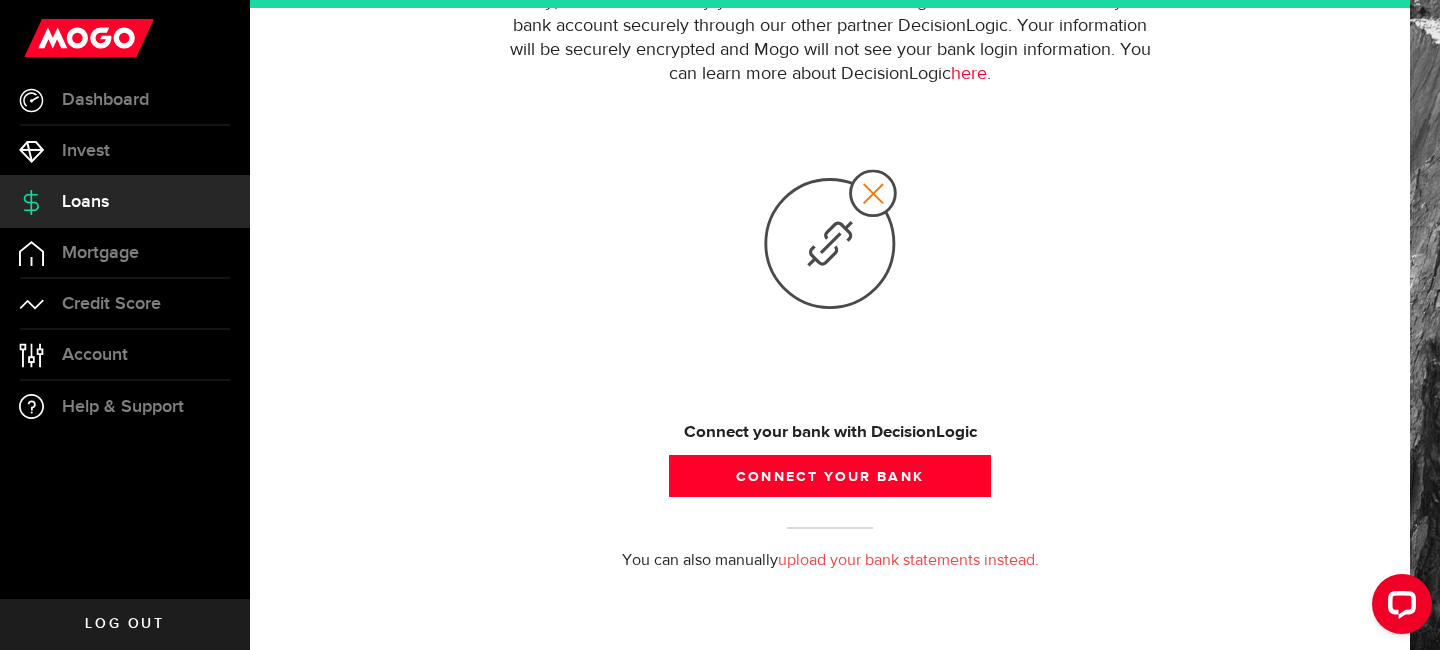 click at bounding box center (125, 37) 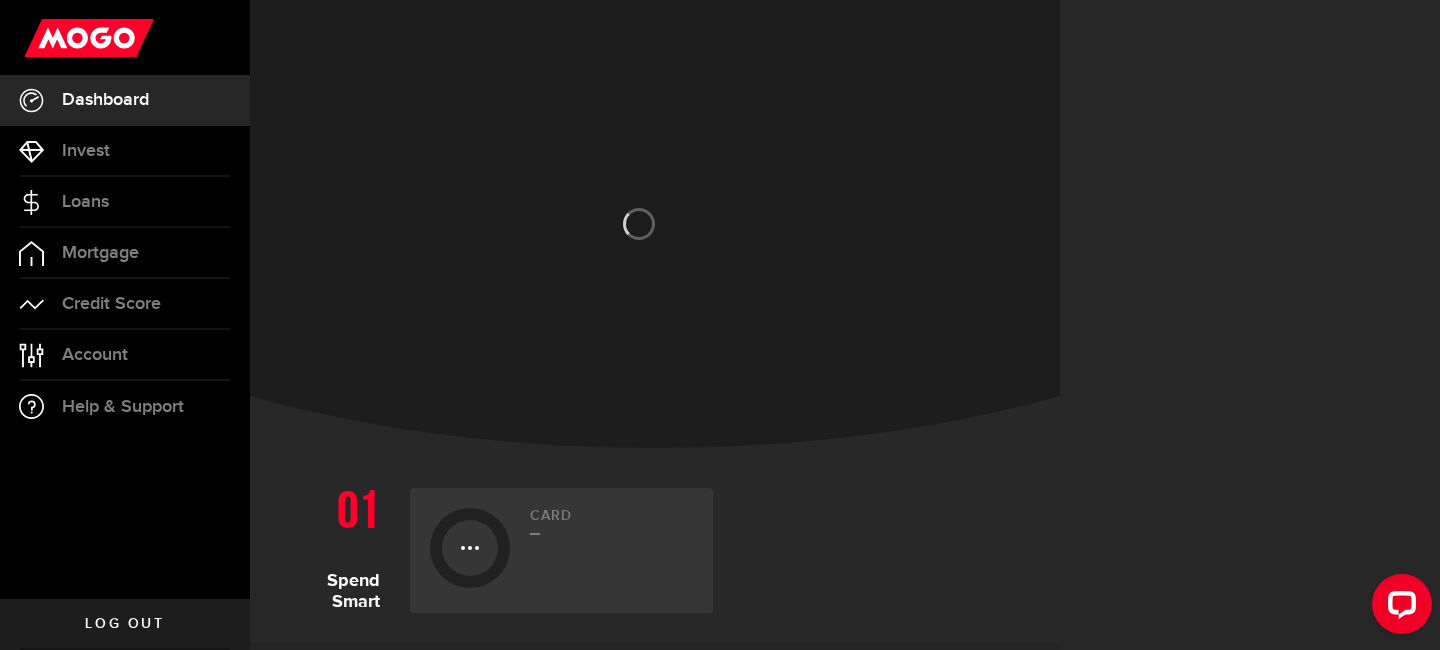 scroll, scrollTop: 0, scrollLeft: 0, axis: both 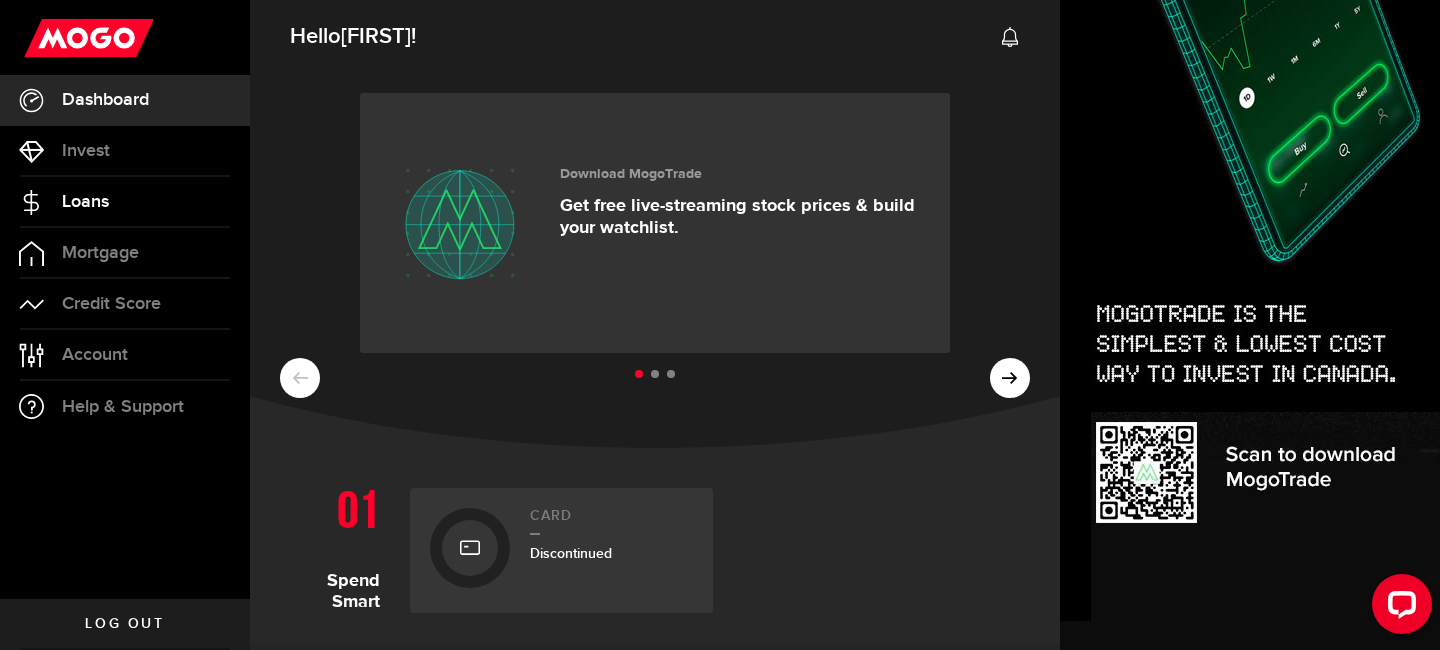 click on "Loans" at bounding box center (125, 202) 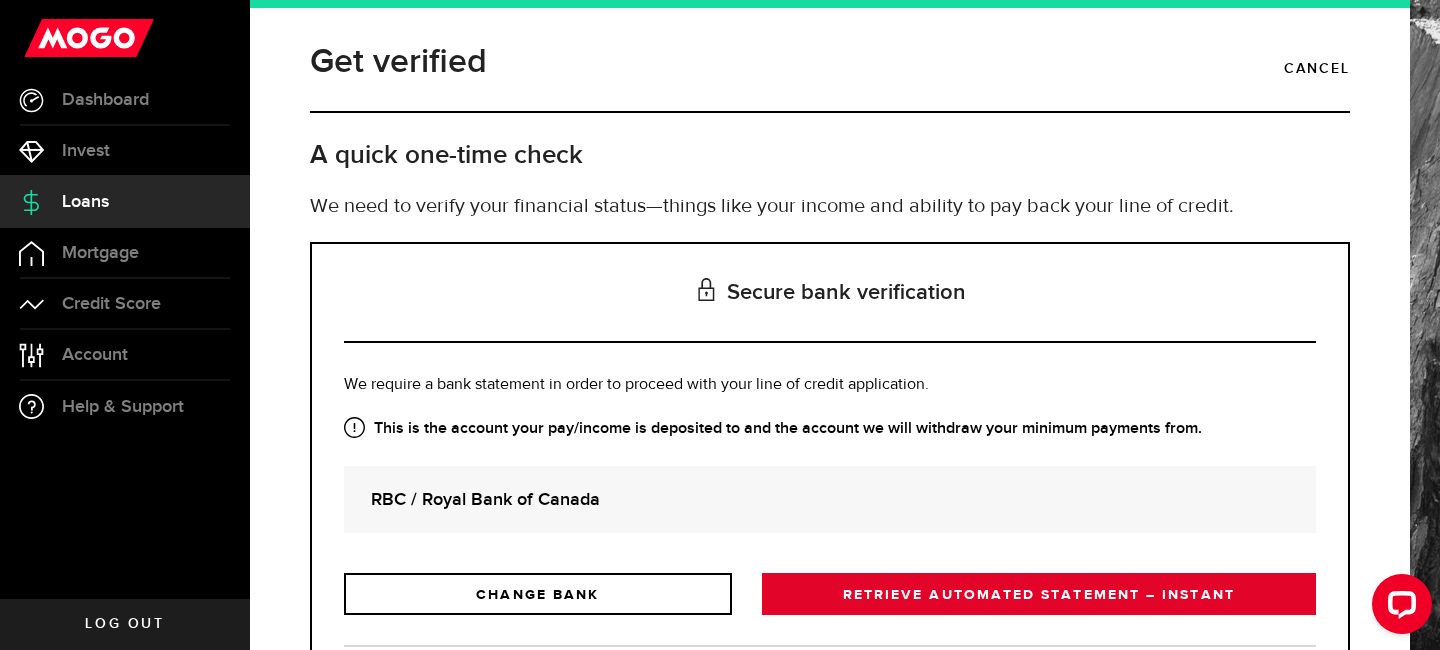 click on "RETRIEVE AUTOMATED STATEMENT – INSTANT" at bounding box center [1039, 594] 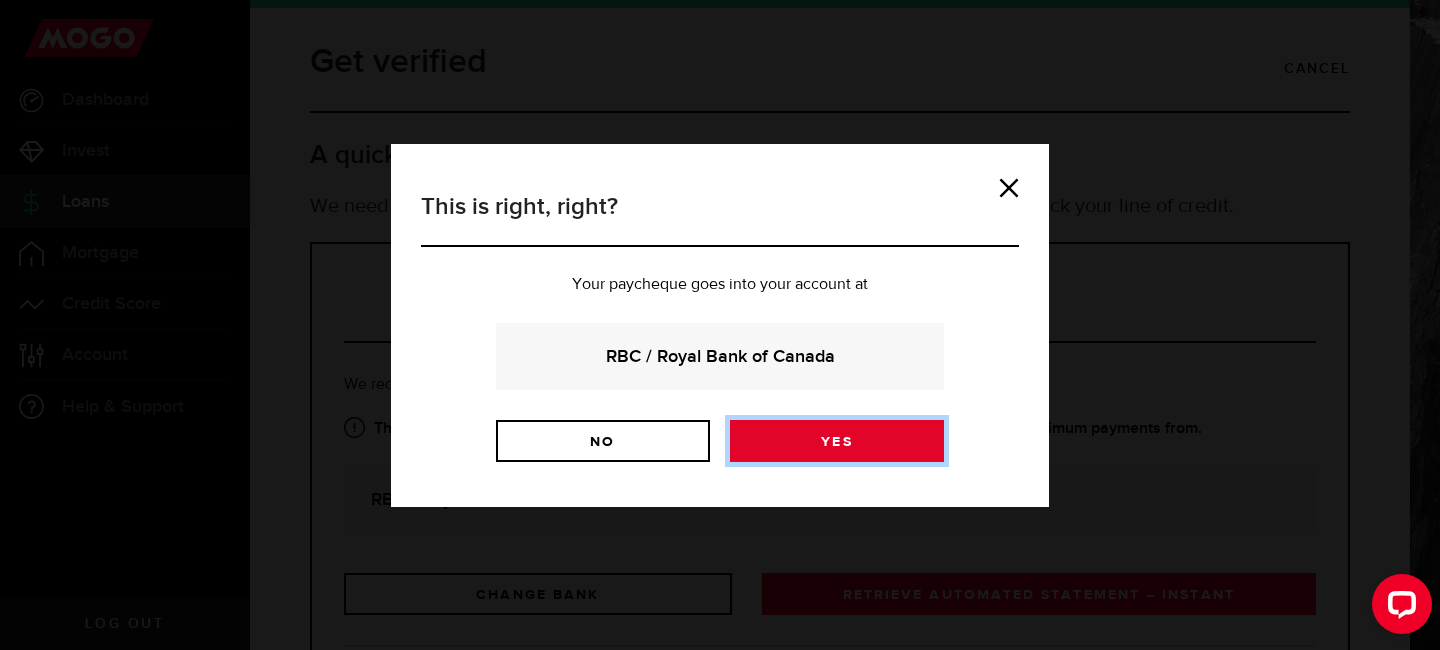 click on "Yes" at bounding box center [837, 441] 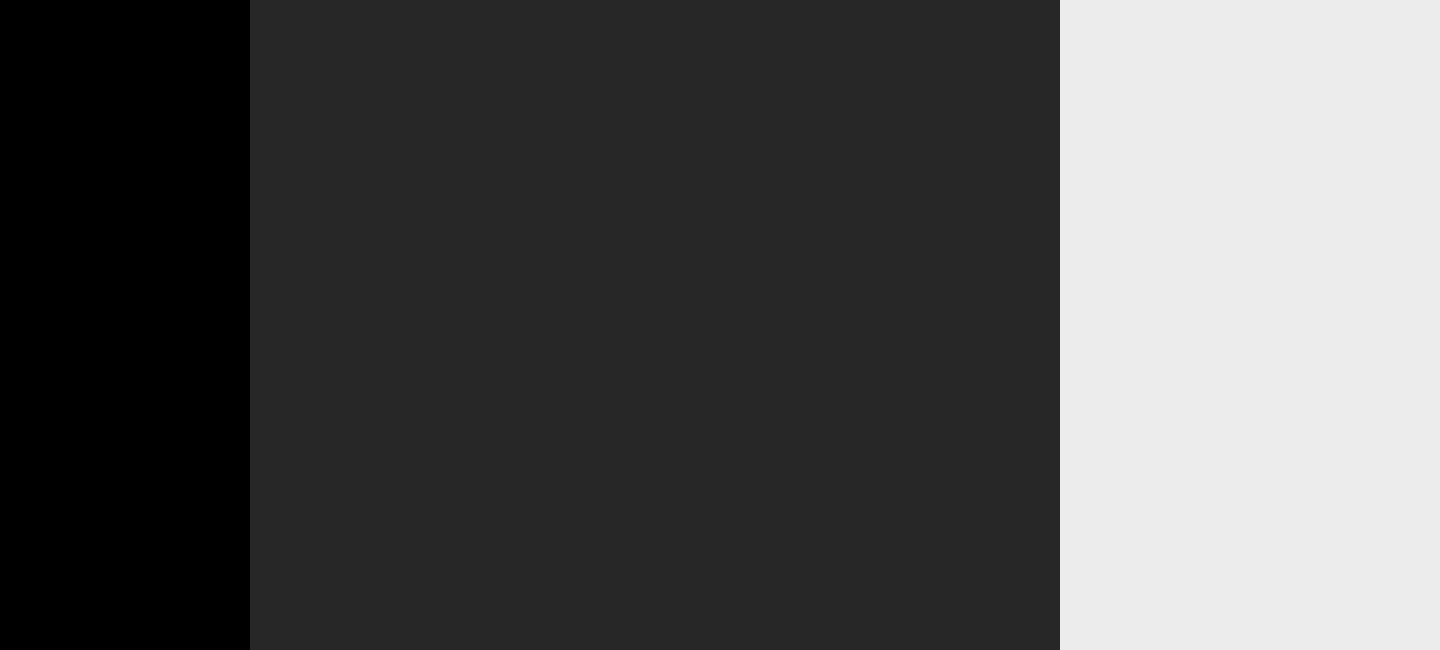scroll, scrollTop: 0, scrollLeft: 0, axis: both 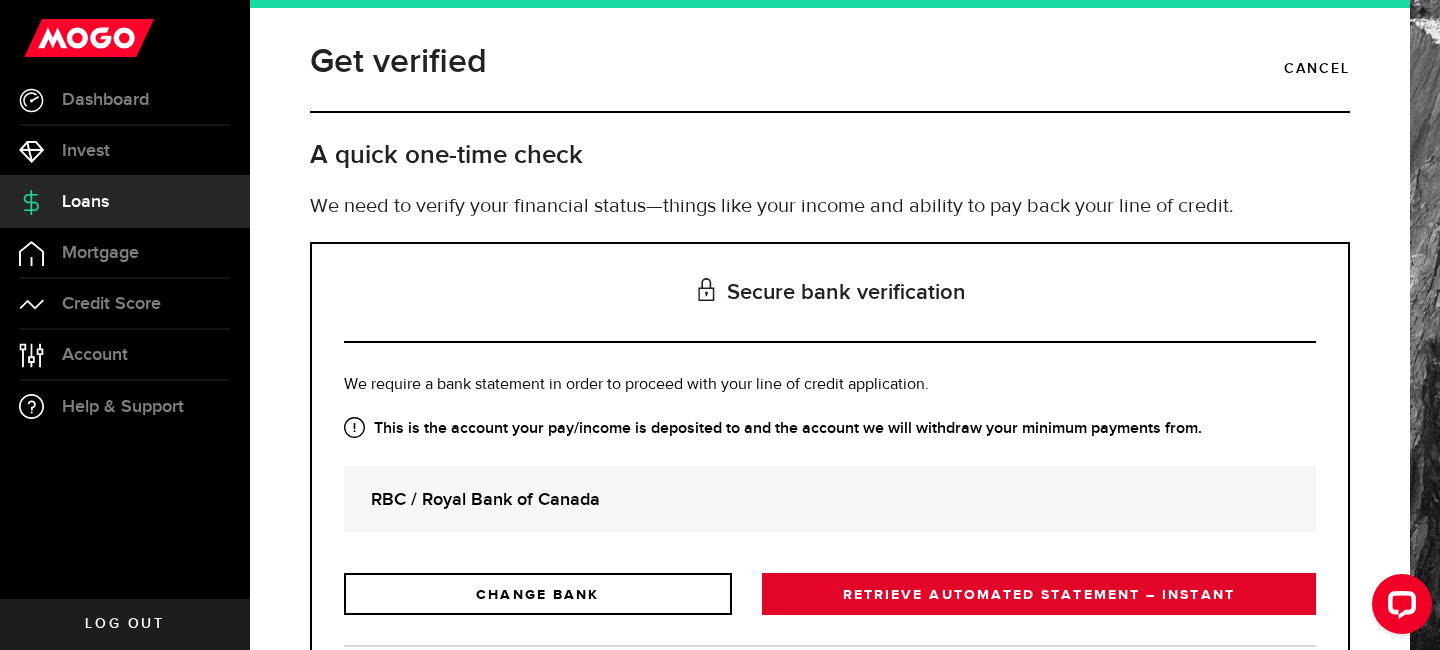 click on "RETRIEVE AUTOMATED STATEMENT – INSTANT" at bounding box center [1039, 594] 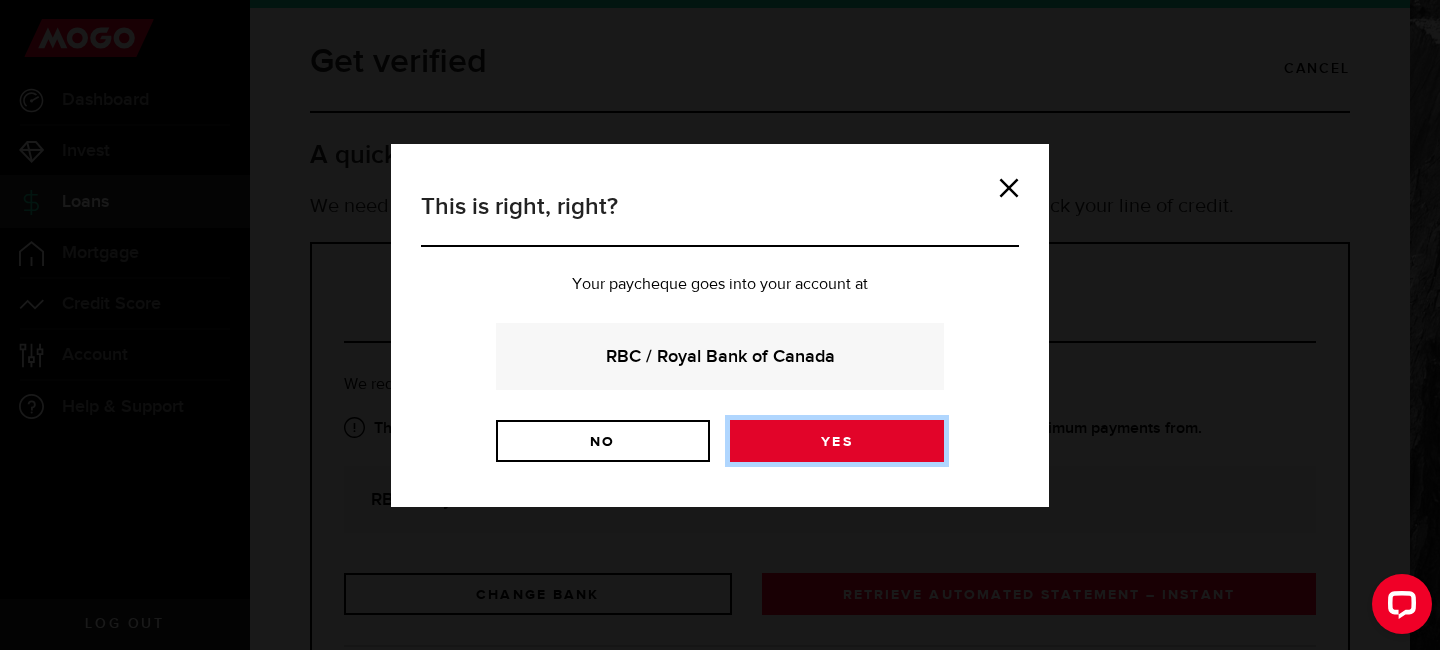 click on "Yes" at bounding box center (837, 441) 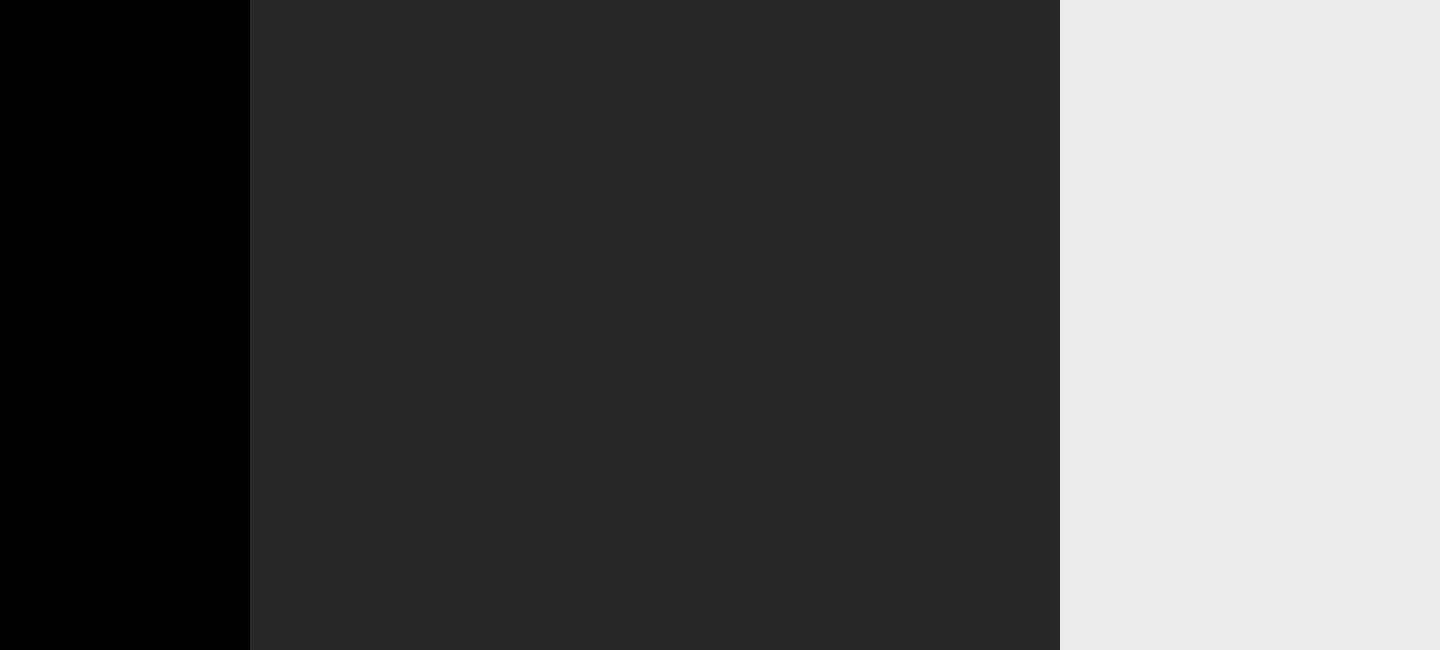 scroll, scrollTop: 0, scrollLeft: 0, axis: both 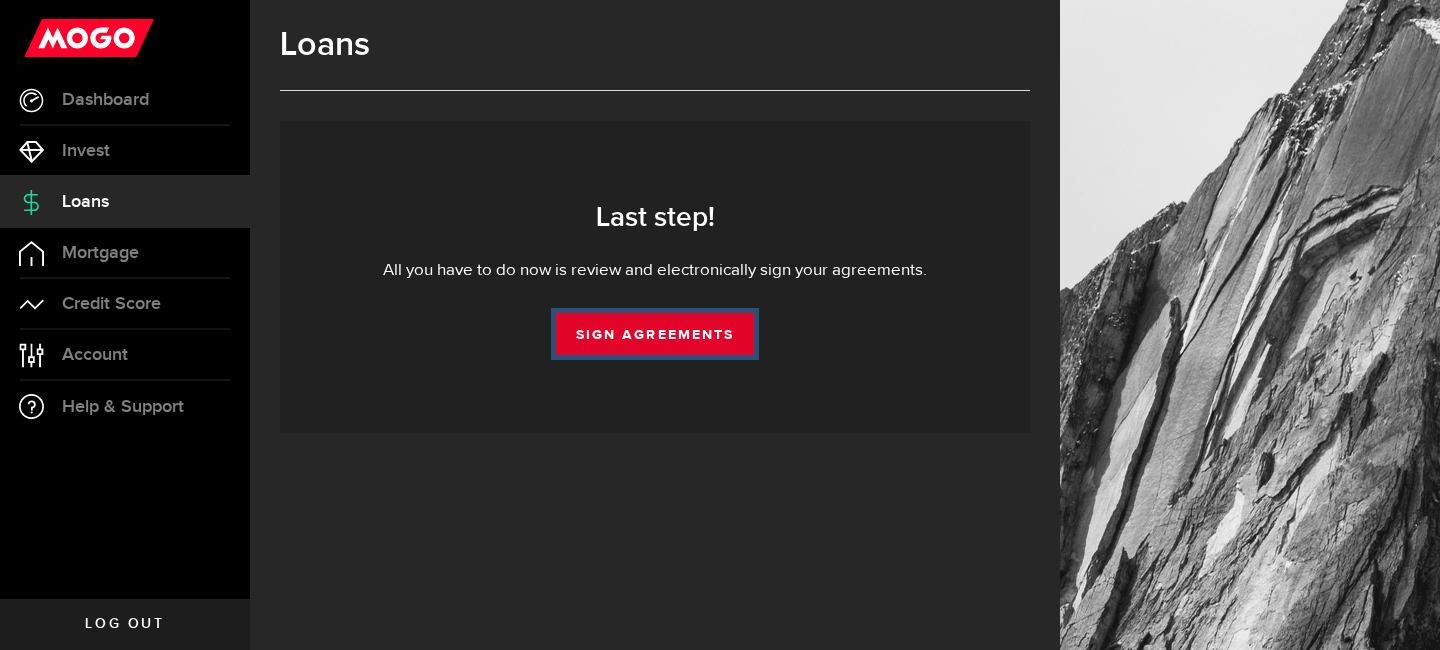 click on "Sign Agreements" at bounding box center [655, 334] 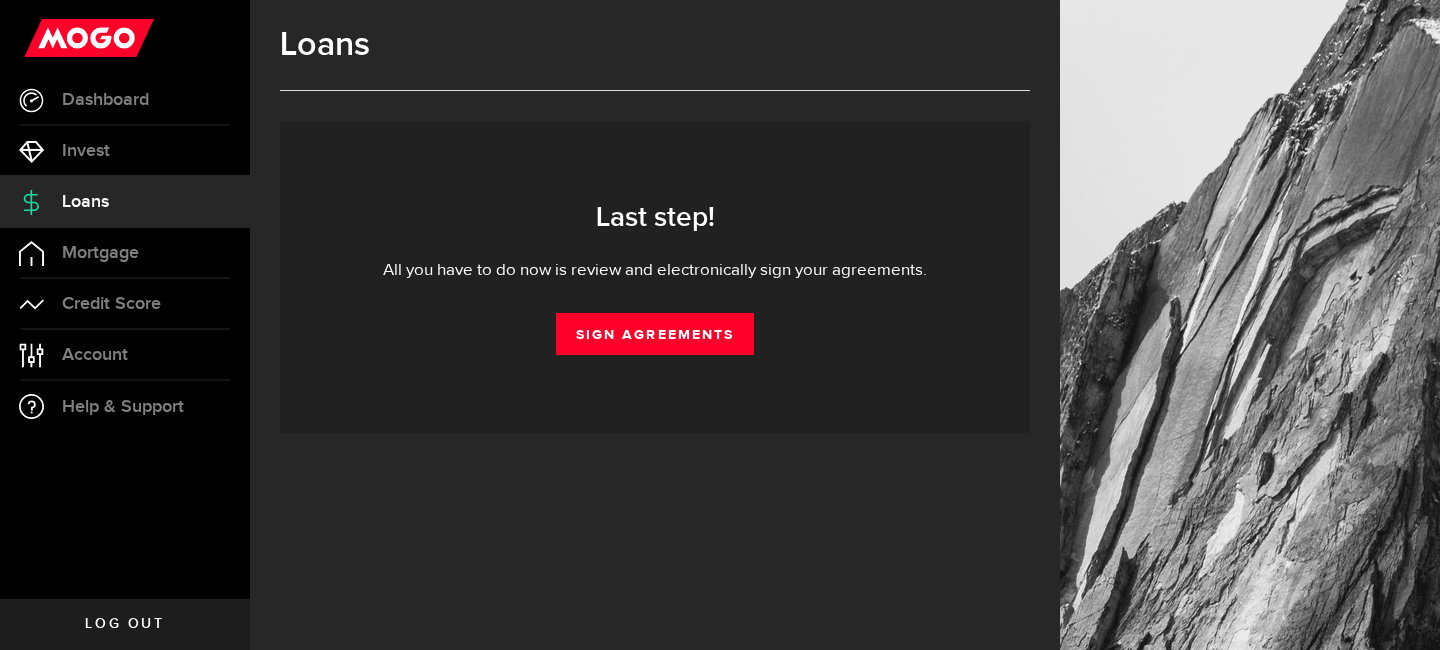 scroll, scrollTop: 0, scrollLeft: 0, axis: both 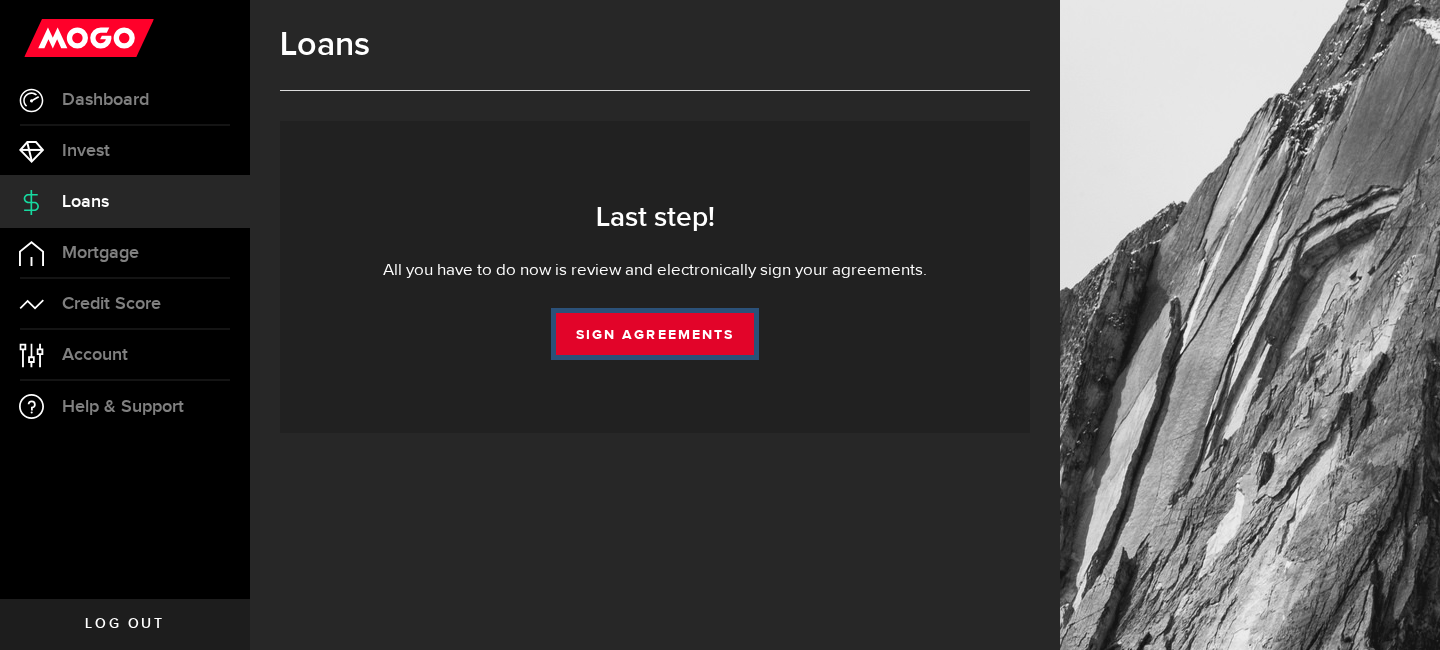 click on "Sign Agreements" at bounding box center [655, 334] 